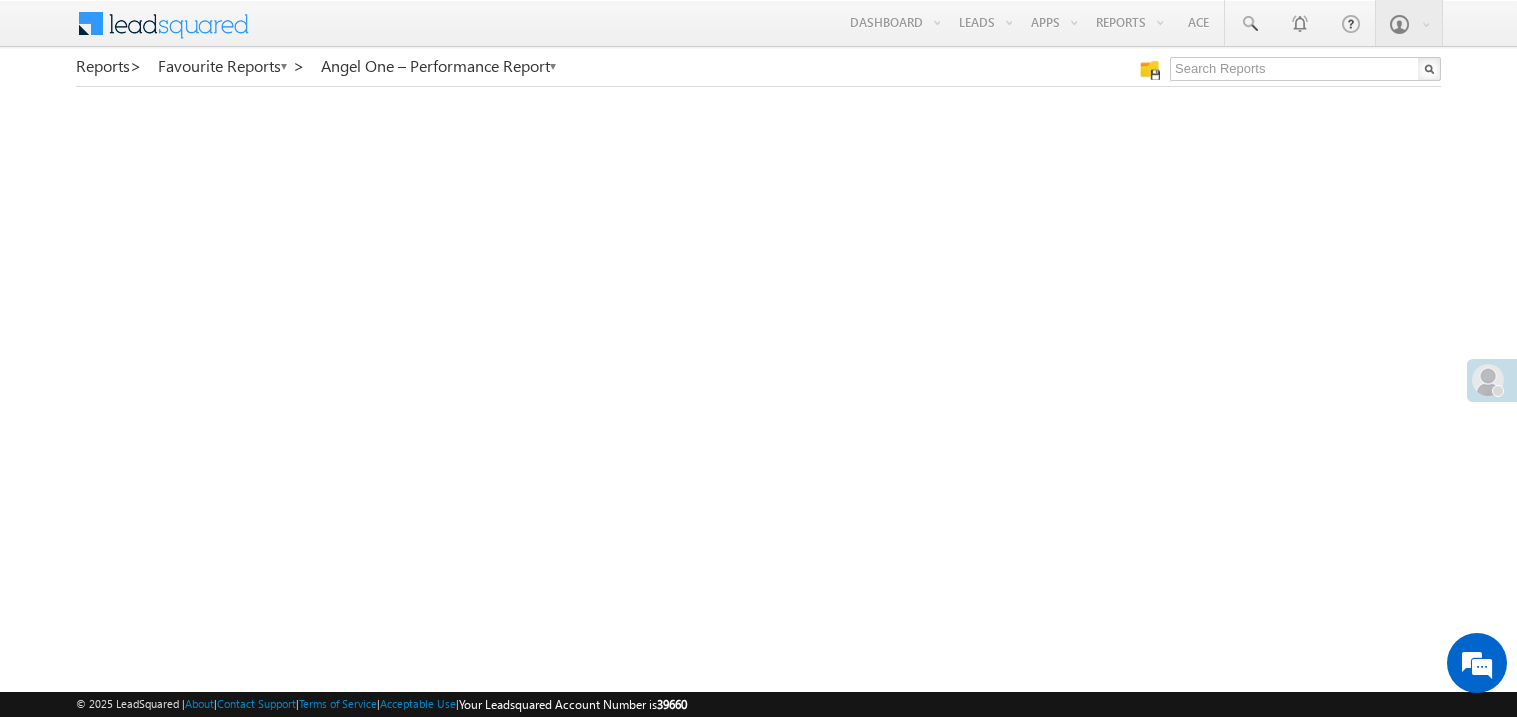 scroll, scrollTop: 0, scrollLeft: 0, axis: both 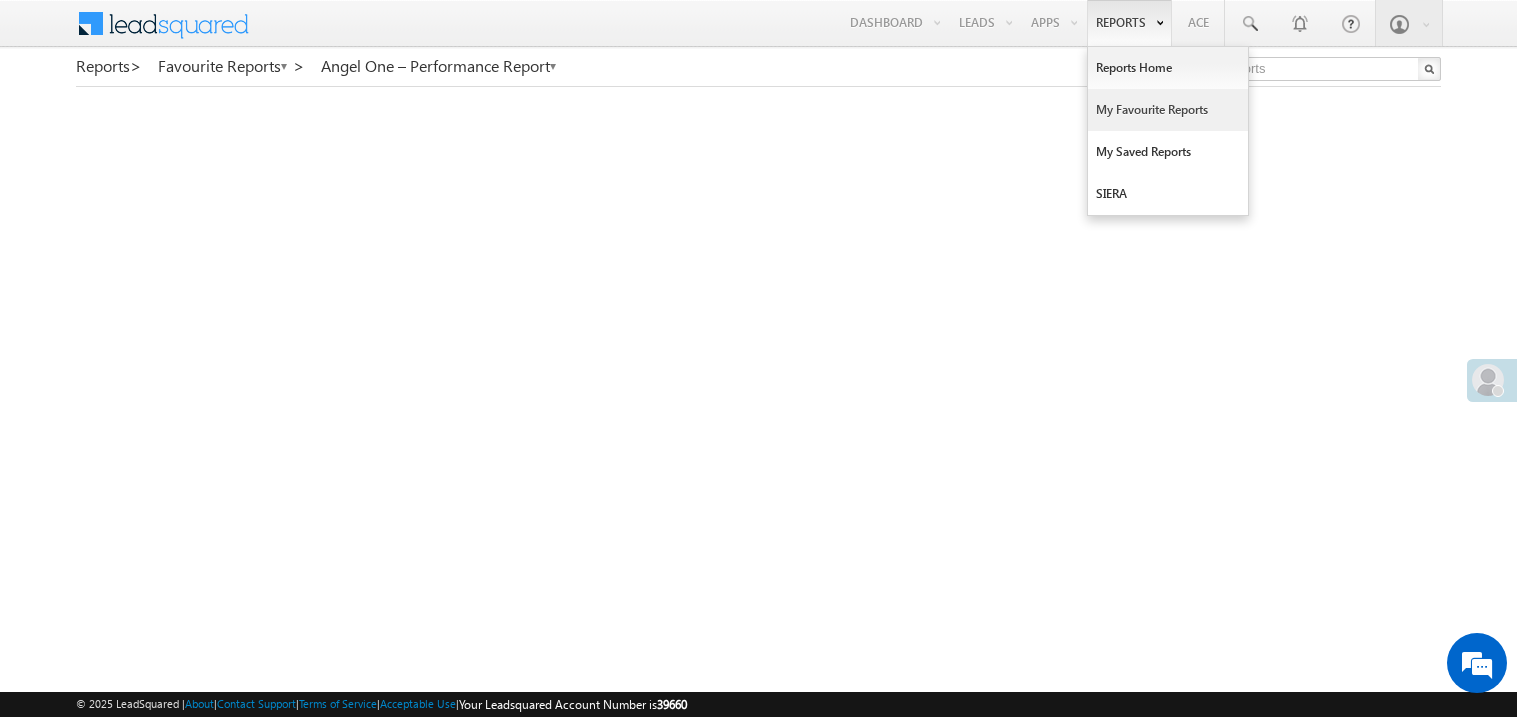 click on "My Favourite Reports" at bounding box center [1168, 110] 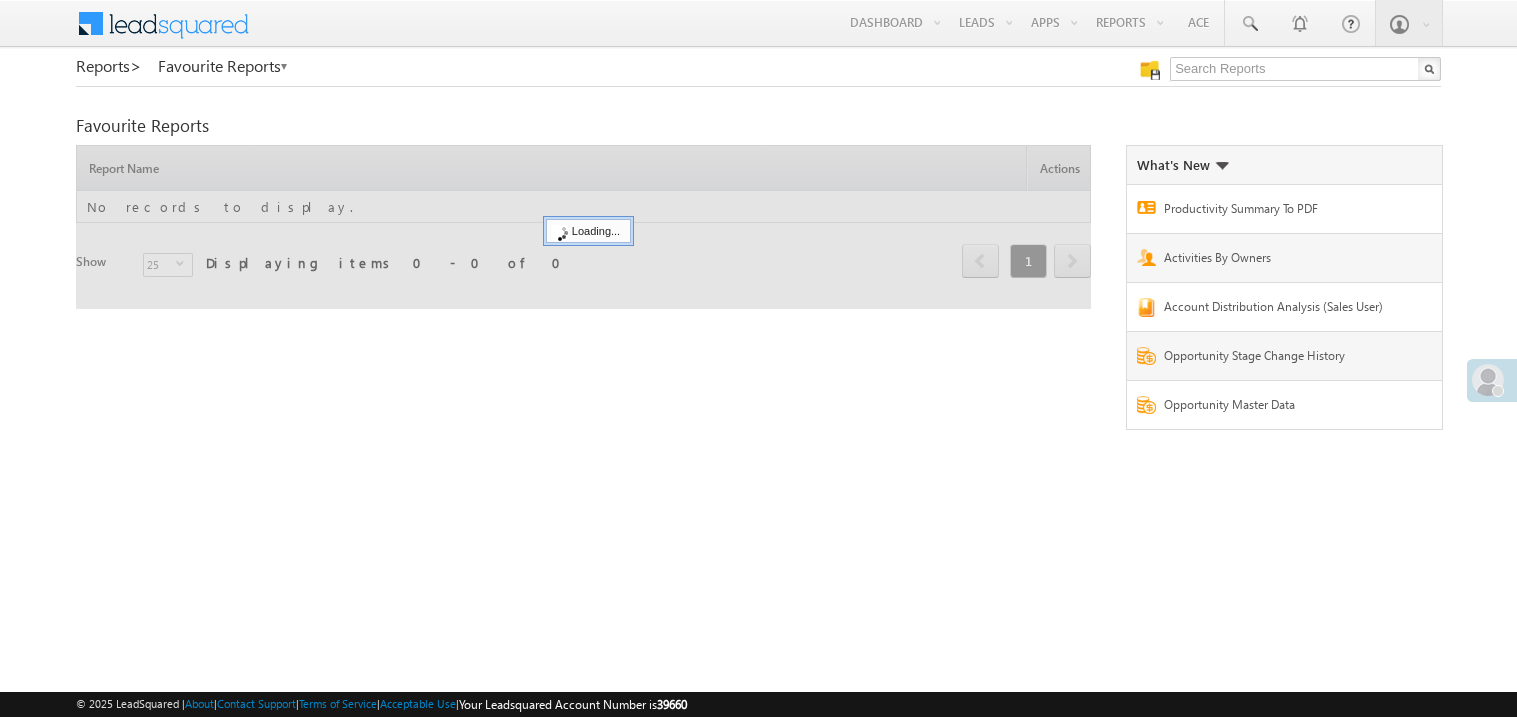 scroll, scrollTop: 0, scrollLeft: 0, axis: both 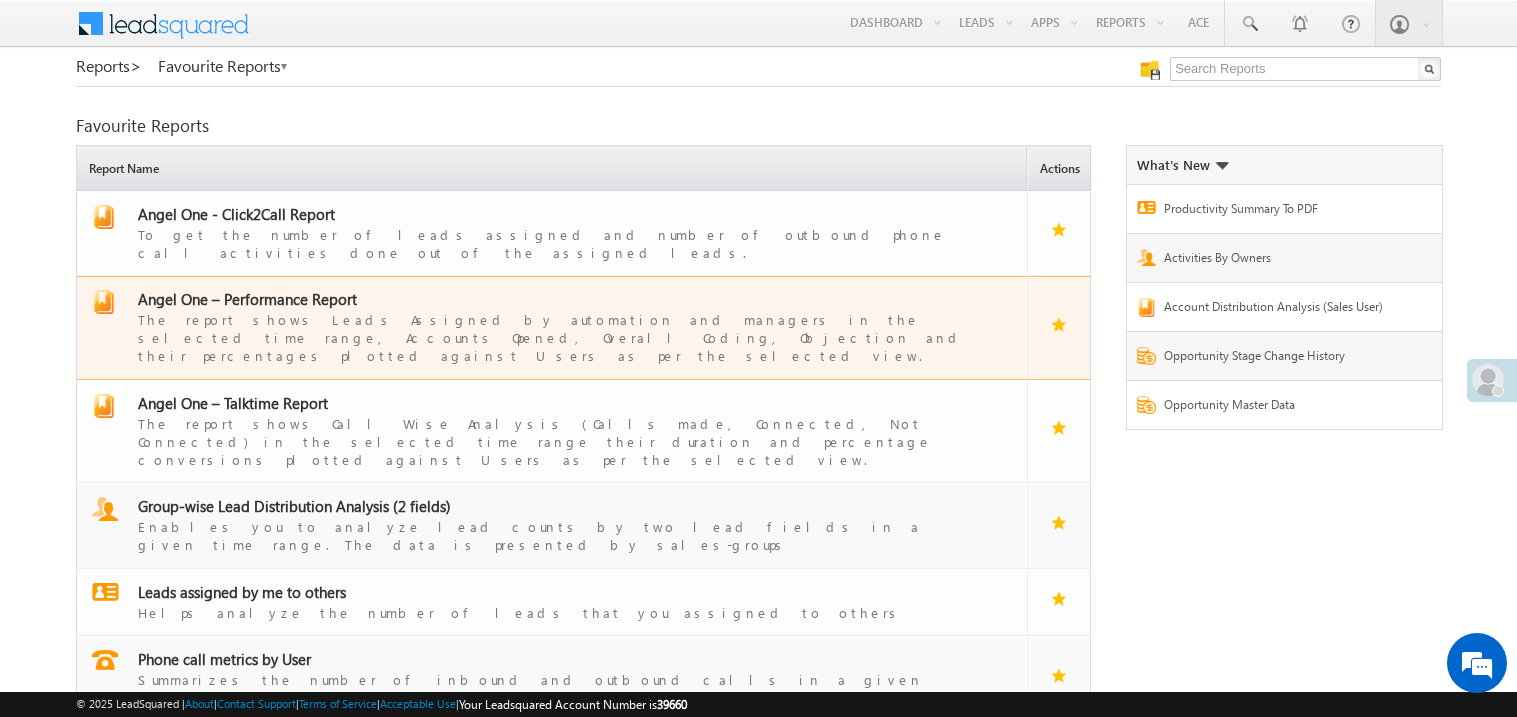 click on "Angel One – Performance Report" at bounding box center [247, 299] 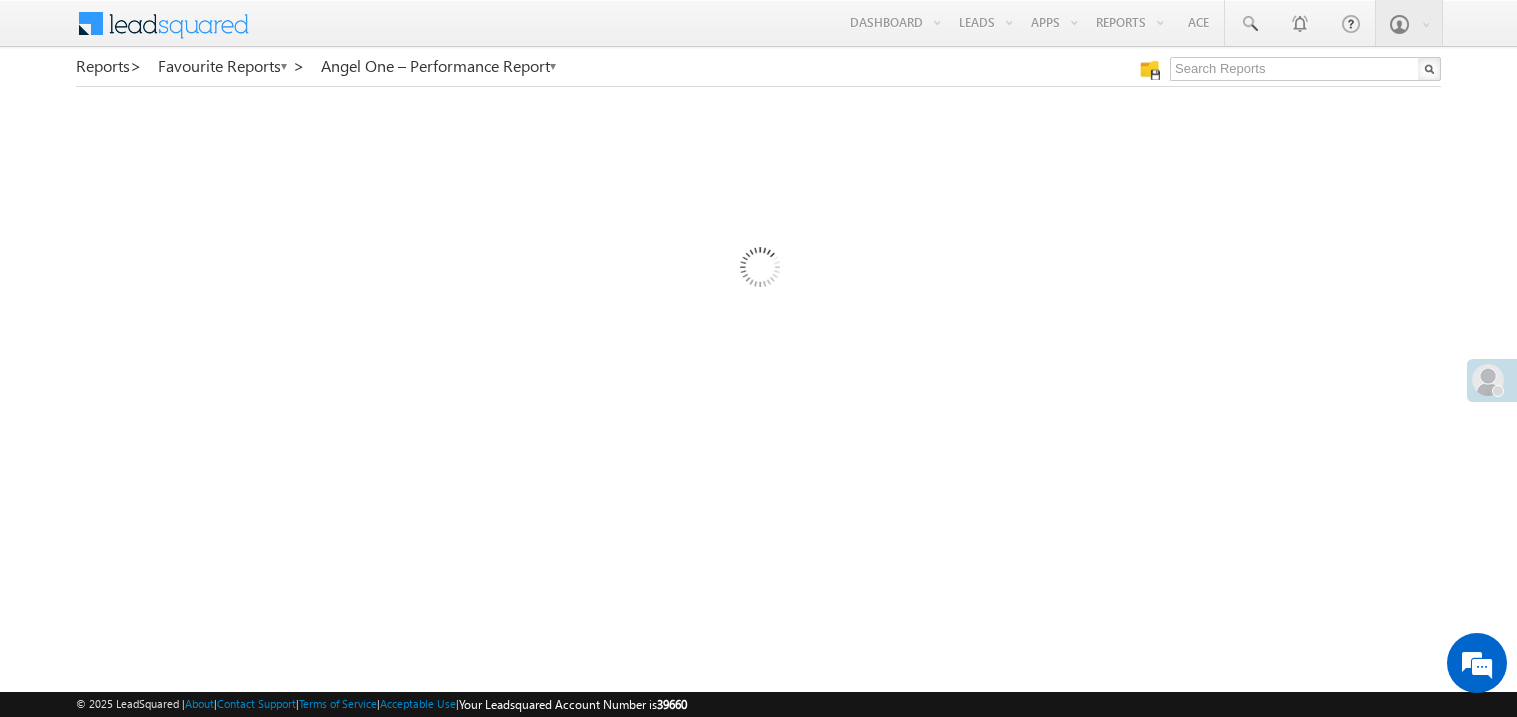 scroll, scrollTop: 0, scrollLeft: 0, axis: both 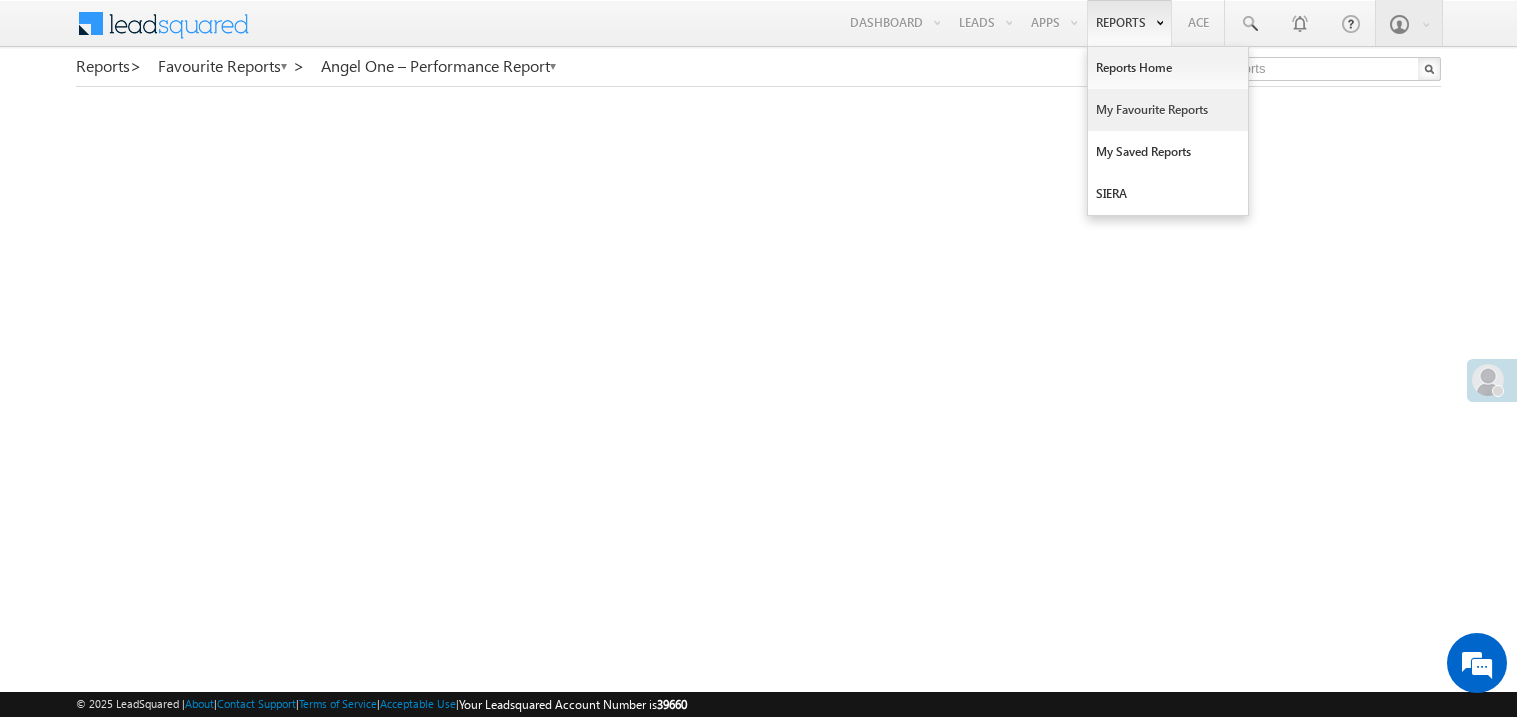 click on "My Favourite Reports" at bounding box center [1168, 110] 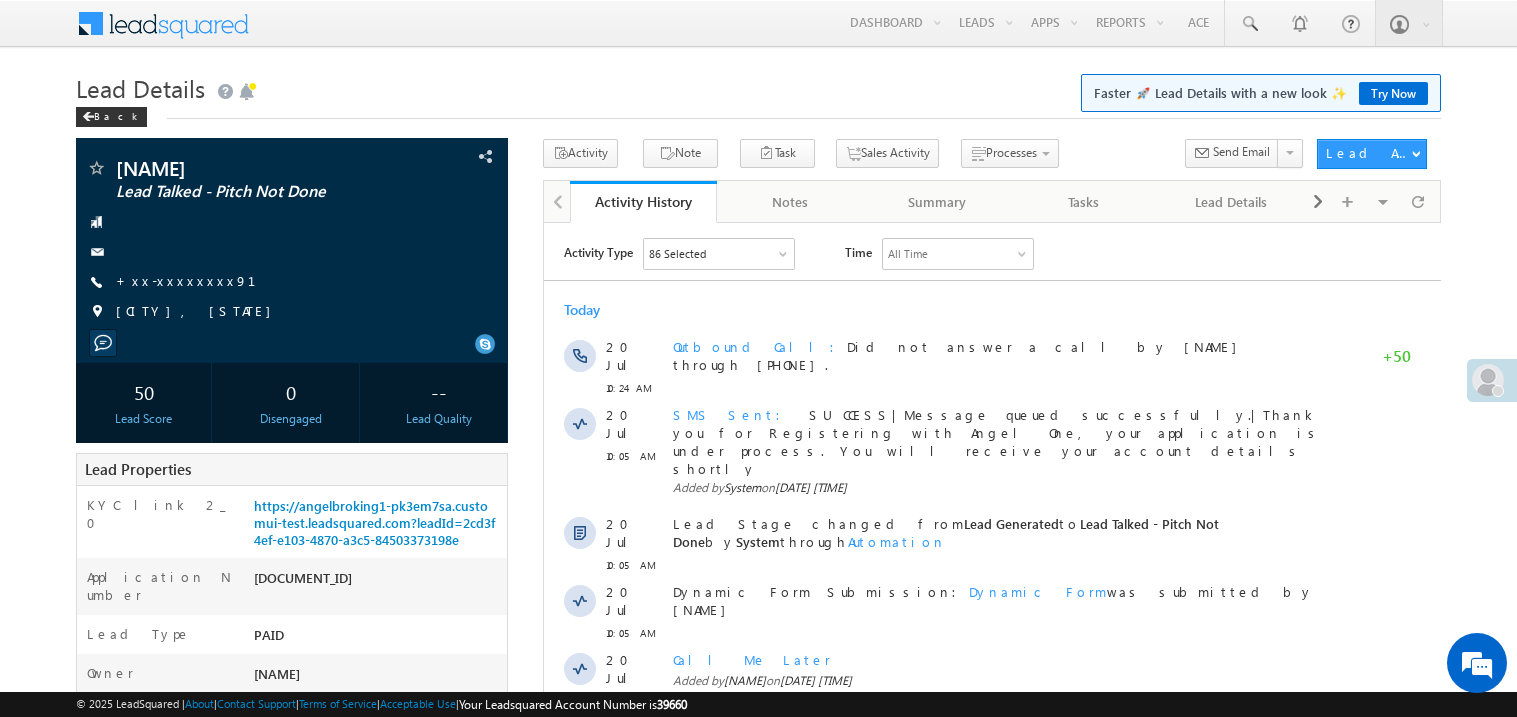 scroll, scrollTop: 0, scrollLeft: 0, axis: both 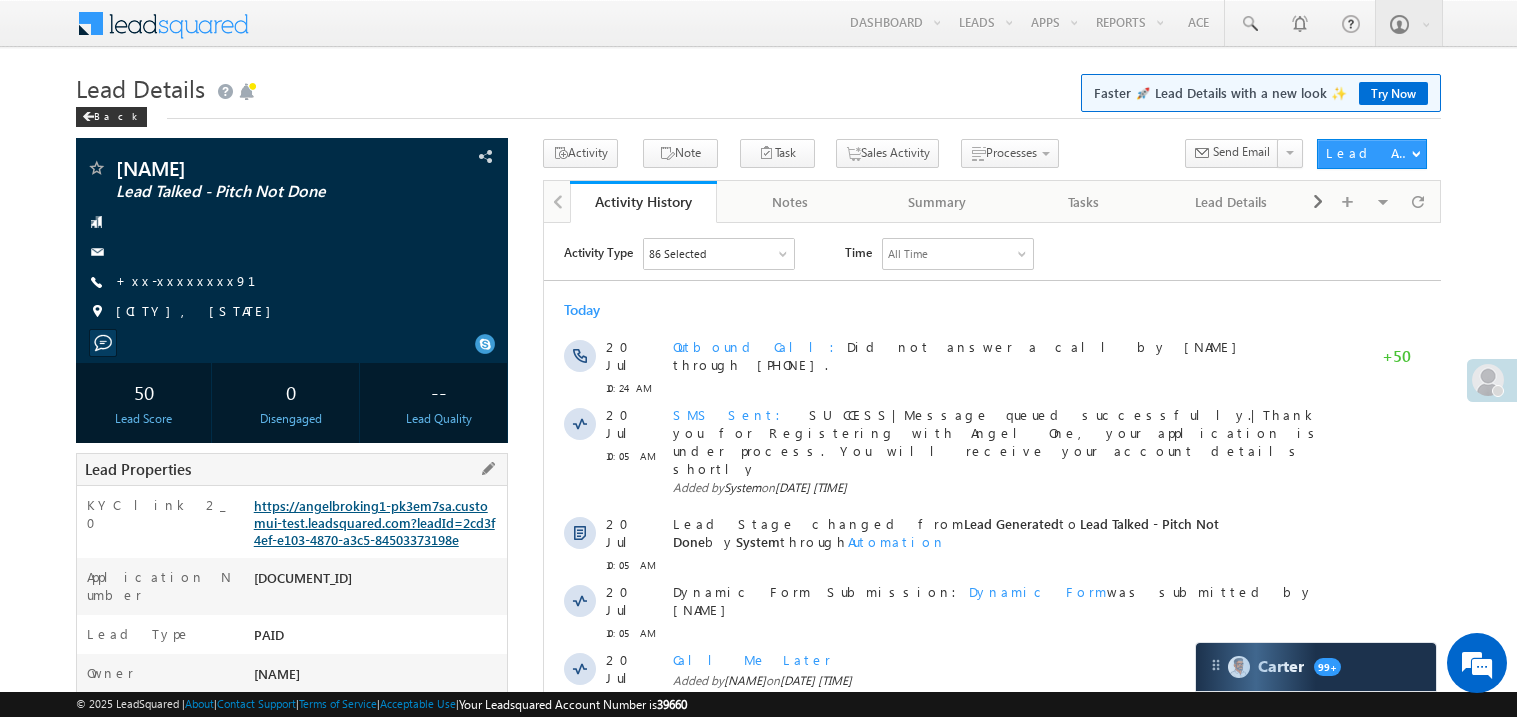 click on "https://angelbroking1-pk3em7sa.customui-test.leadsquared.com?leadId=2cd3f4ef-e103-4870-a3c5-84503373198e" at bounding box center [374, 522] 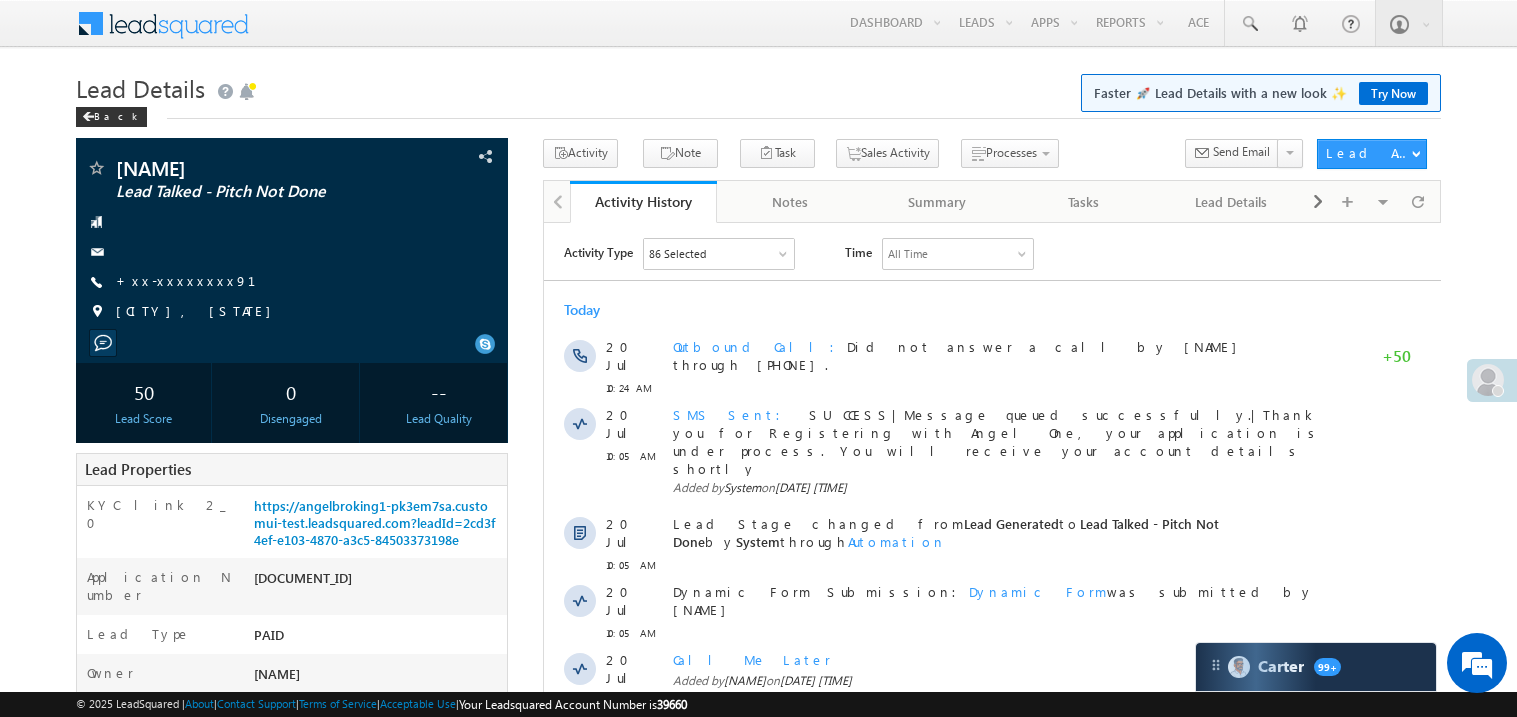 click on "Today" at bounding box center (991, 309) 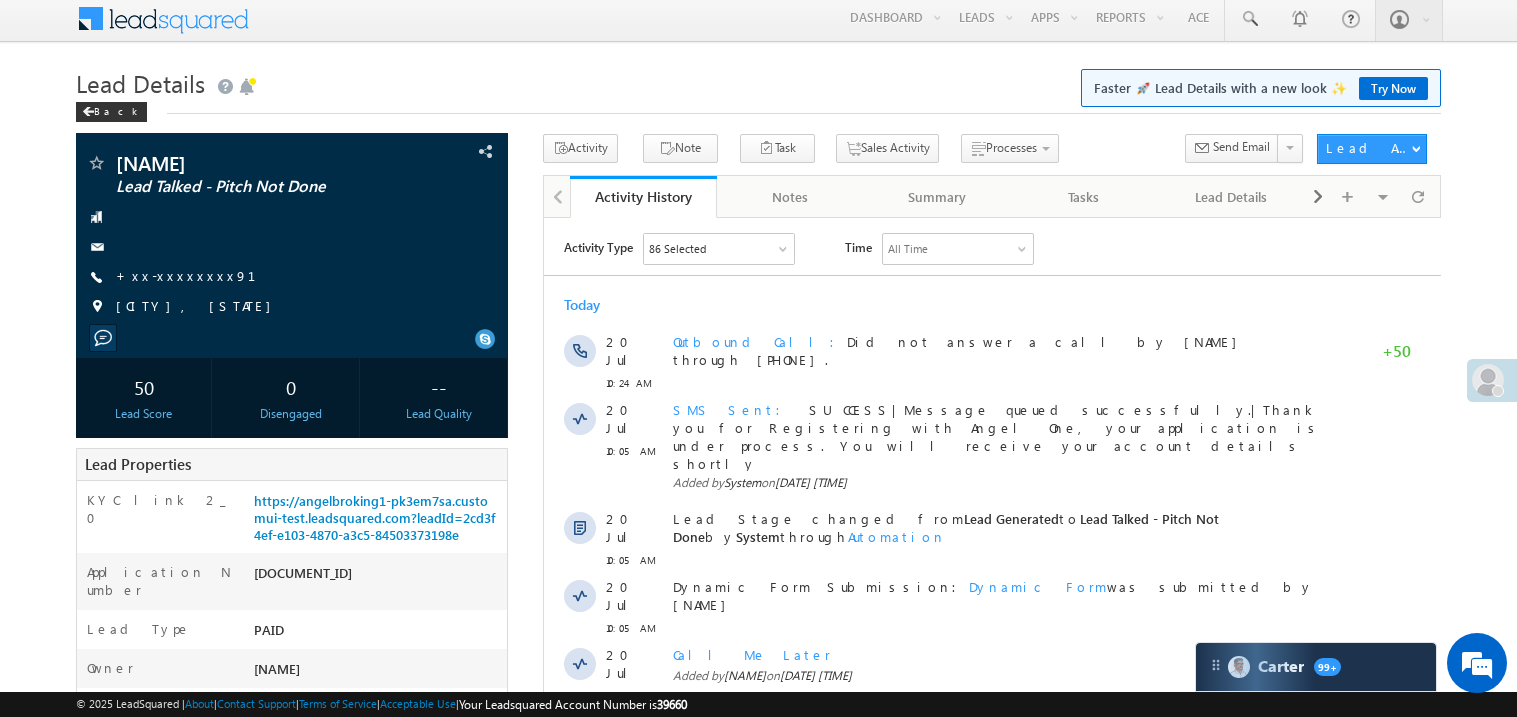 scroll, scrollTop: 0, scrollLeft: 0, axis: both 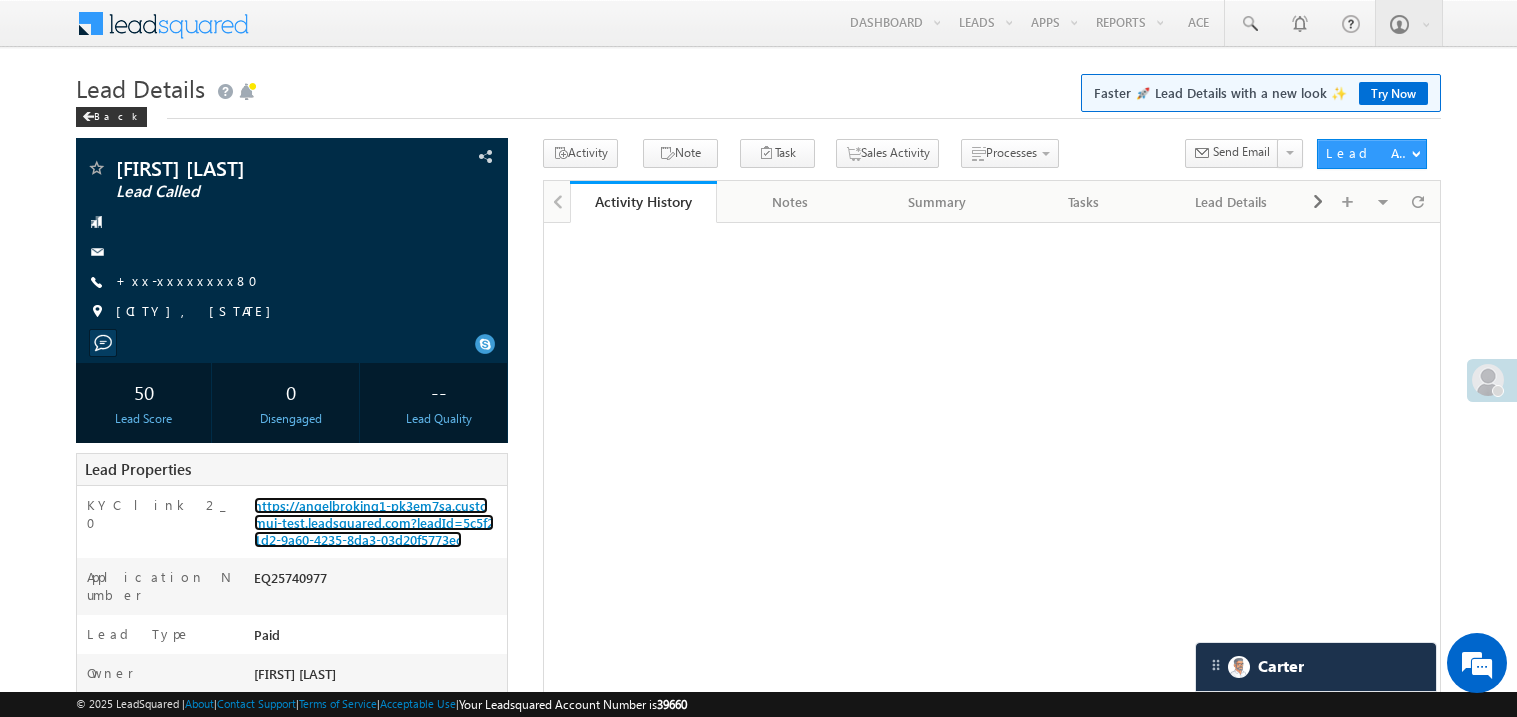 click on "https://angelbroking1-pk3em7sa.customui-test.leadsquared.com?leadId=5c5f21d2-9a60-4235-8da3-03d20f5773ec" at bounding box center (374, 522) 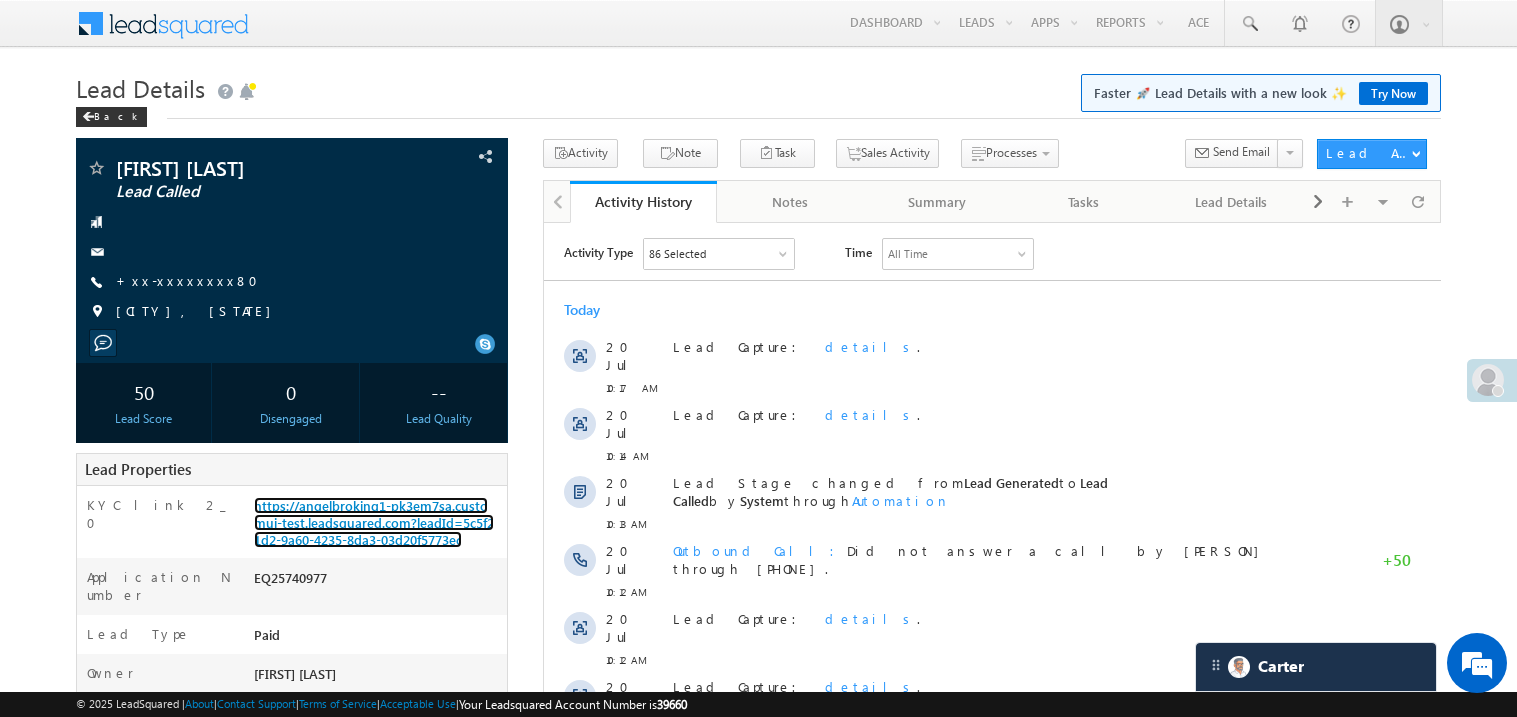 scroll, scrollTop: 0, scrollLeft: 0, axis: both 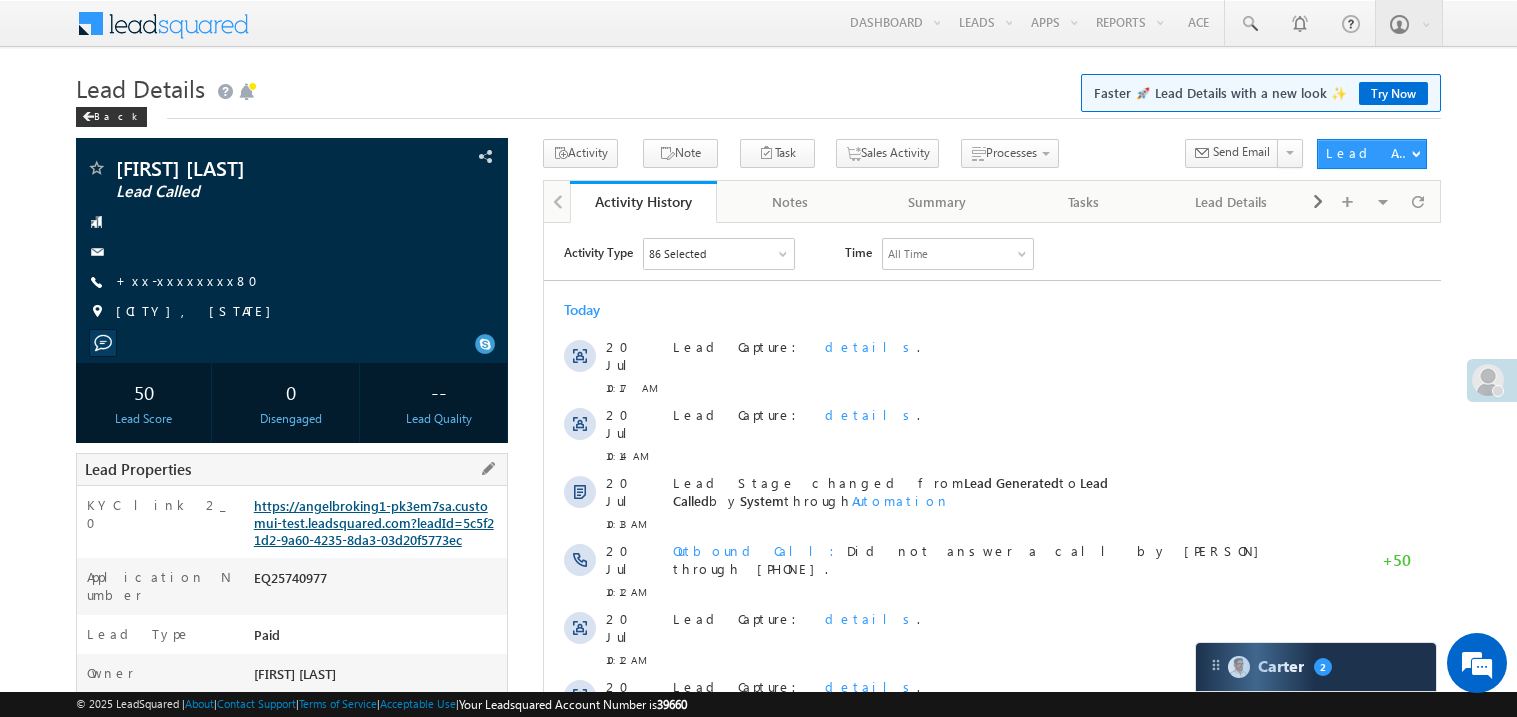 click on "https://angelbroking1-pk3em7sa.customui-test.leadsquared.com?leadId=5c5f21d2-9a60-4235-8da3-03d20f5773ec" at bounding box center (374, 522) 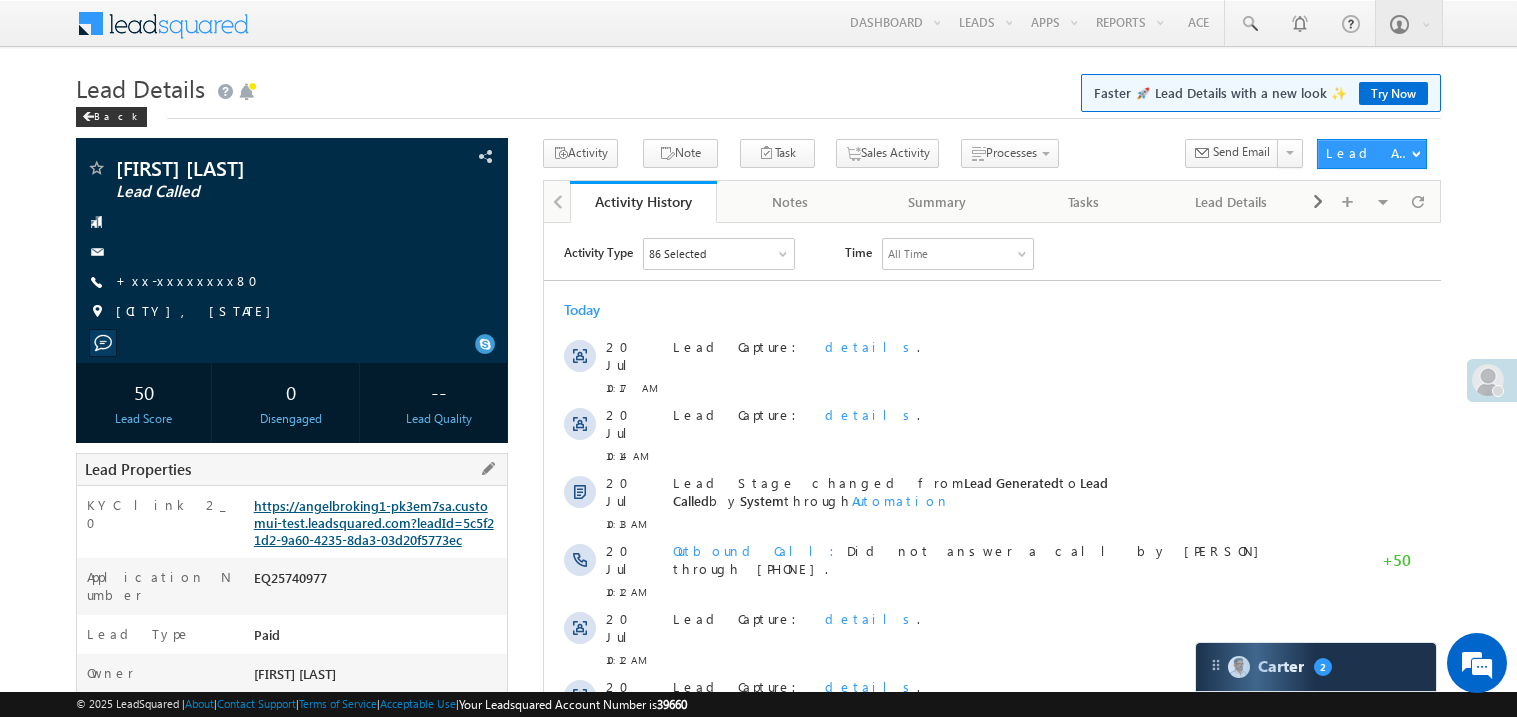 click on "https://angelbroking1-pk3em7sa.customui-test.leadsquared.com?leadId=5c5f21d2-9a60-4235-8da3-03d20f5773ec" at bounding box center [374, 522] 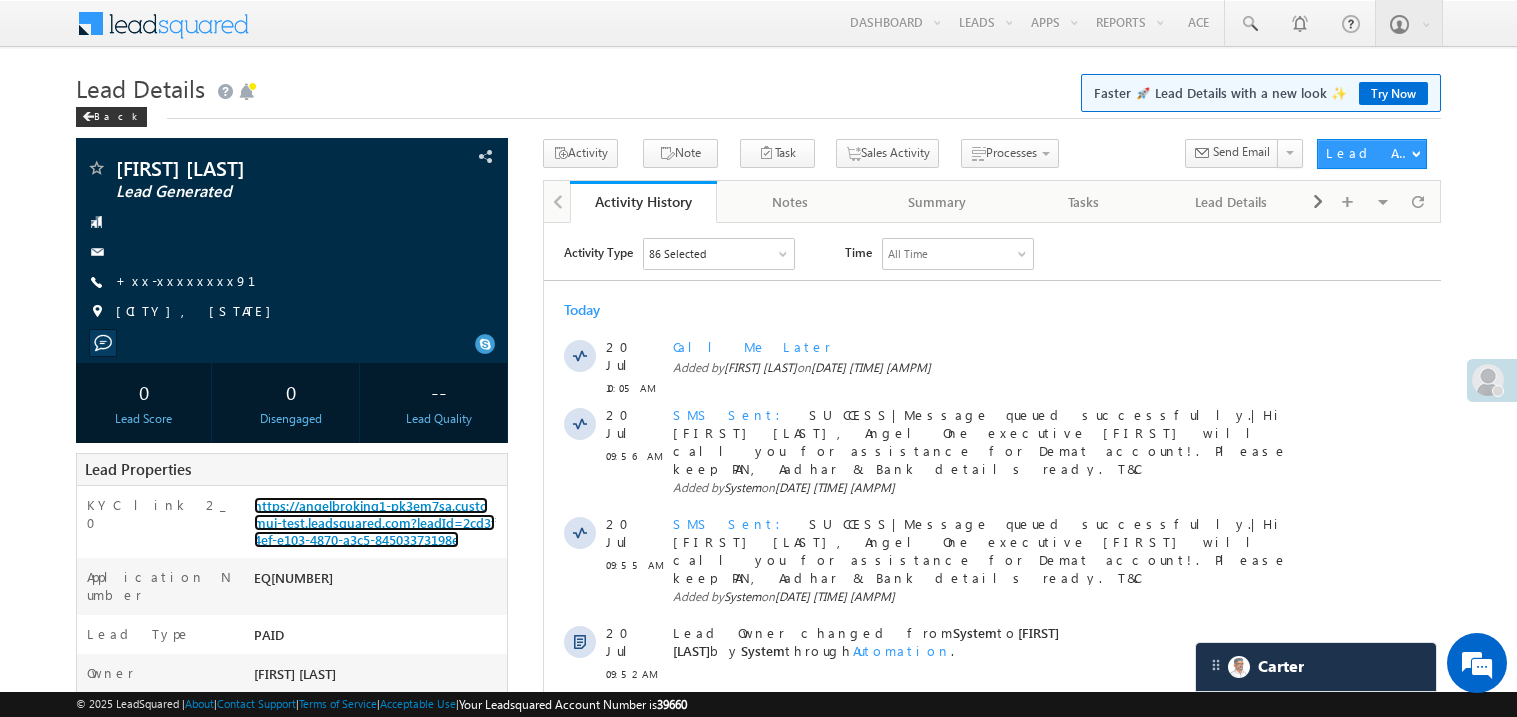 scroll, scrollTop: 0, scrollLeft: 0, axis: both 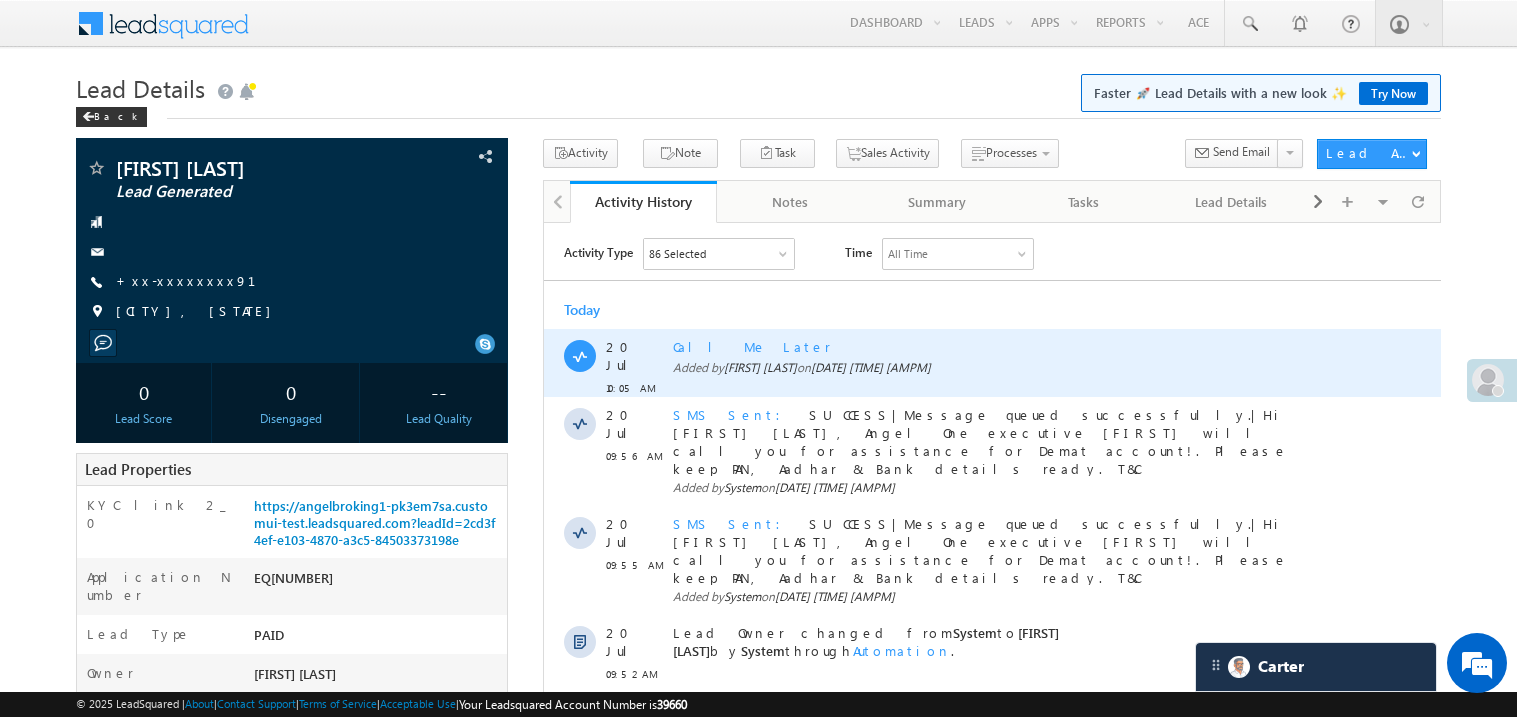 click on "Call Me Later
Added by  Madhavi Sumit  on  20 Jul 2025 10:05 AM" at bounding box center (1001, 362) 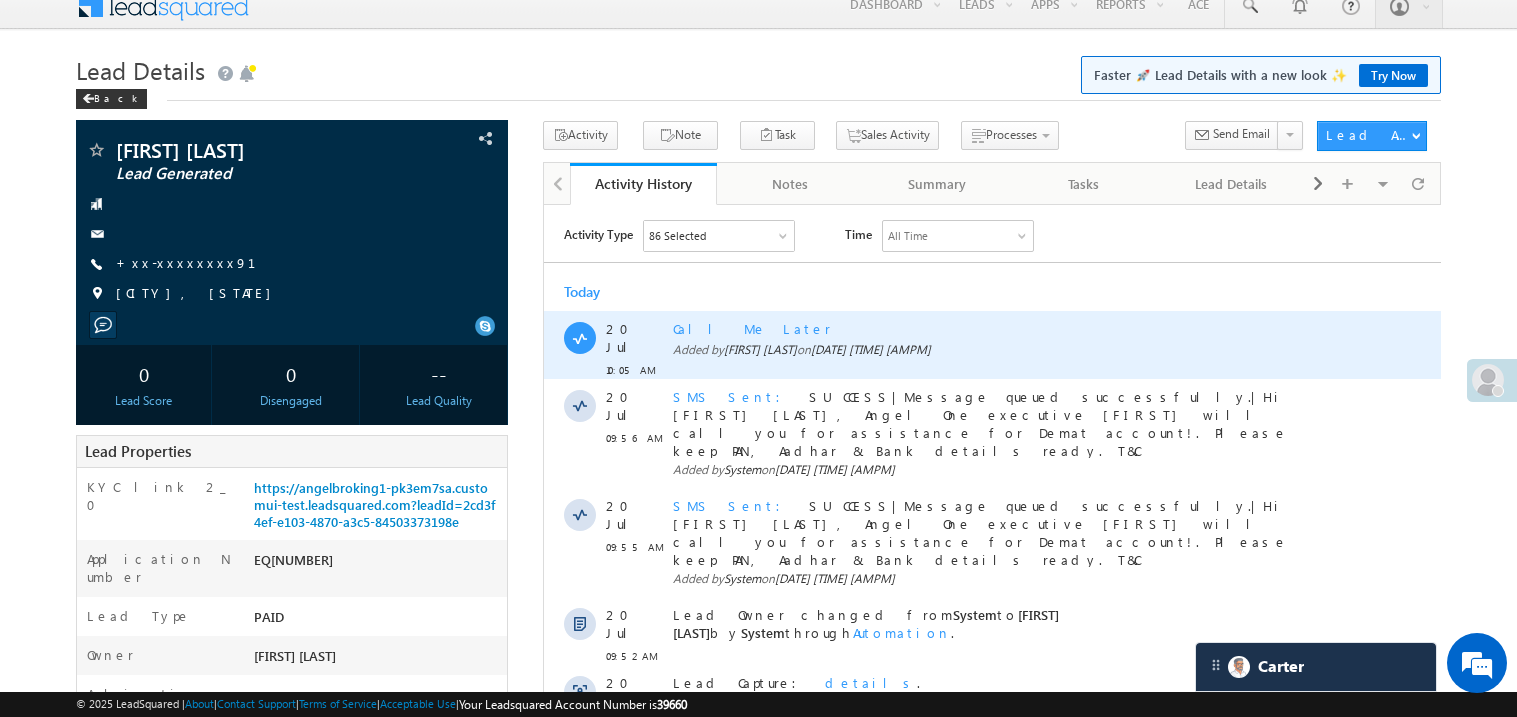 scroll, scrollTop: 0, scrollLeft: 0, axis: both 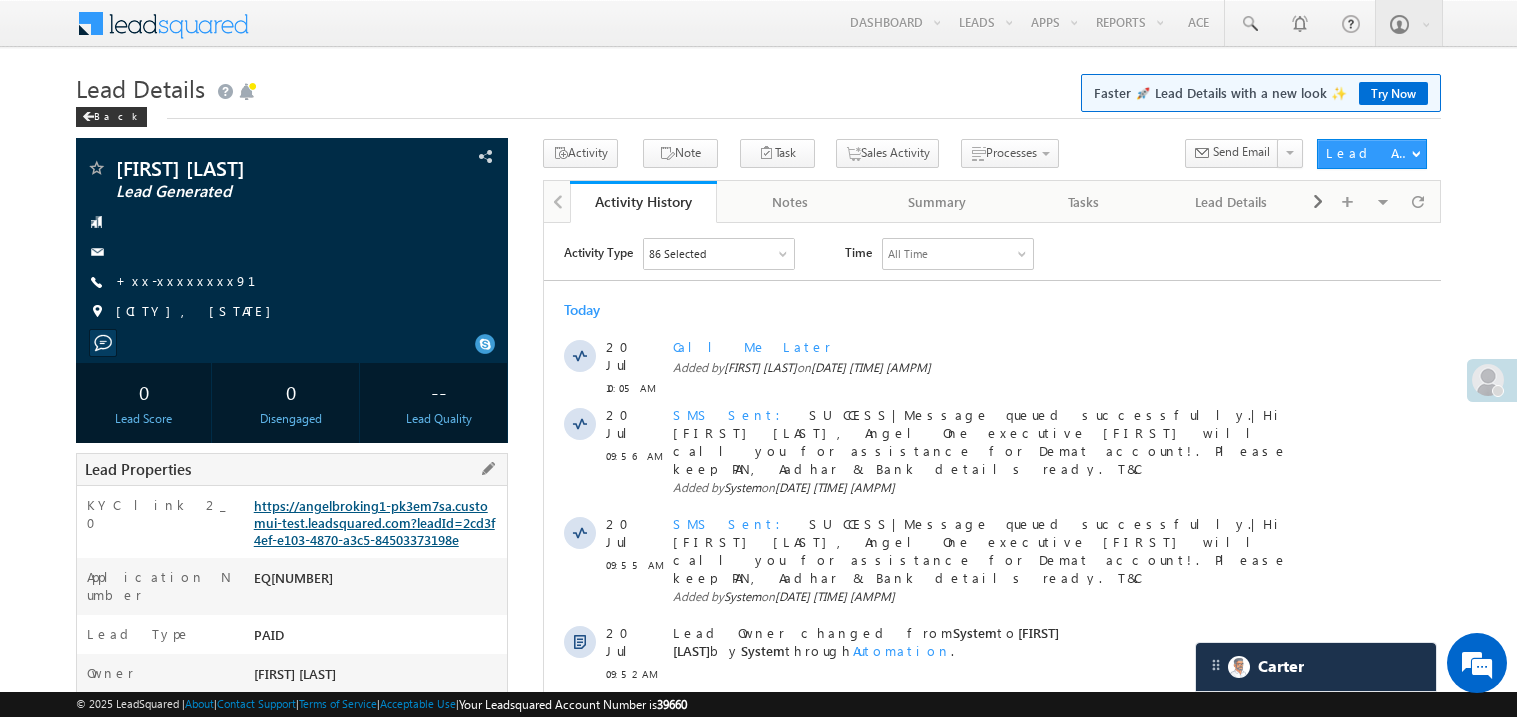 click on "https://angelbroking1-pk3em7sa.customui-test.leadsquared.com?leadId=2cd3f4ef-e103-4870-a3c5-84503373198e" at bounding box center (374, 522) 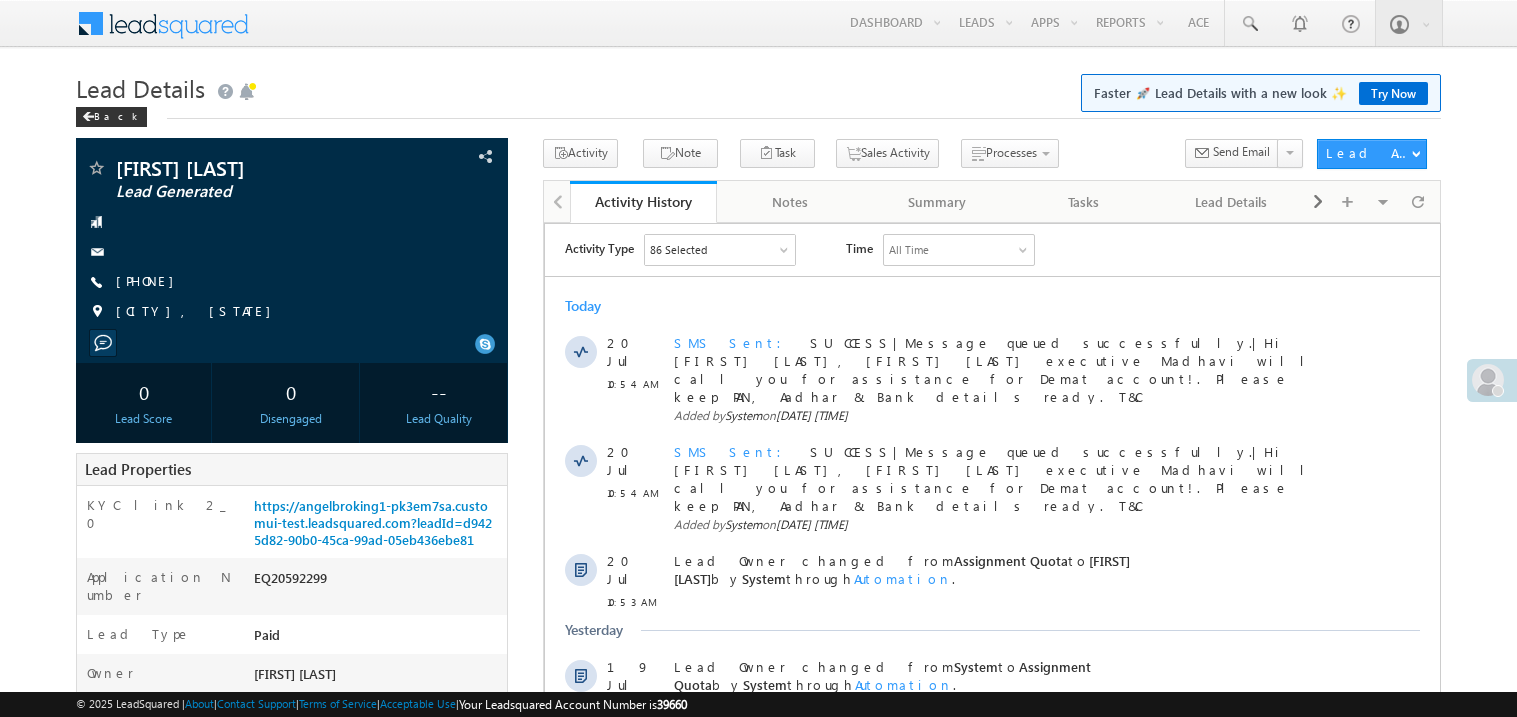 scroll, scrollTop: 0, scrollLeft: 0, axis: both 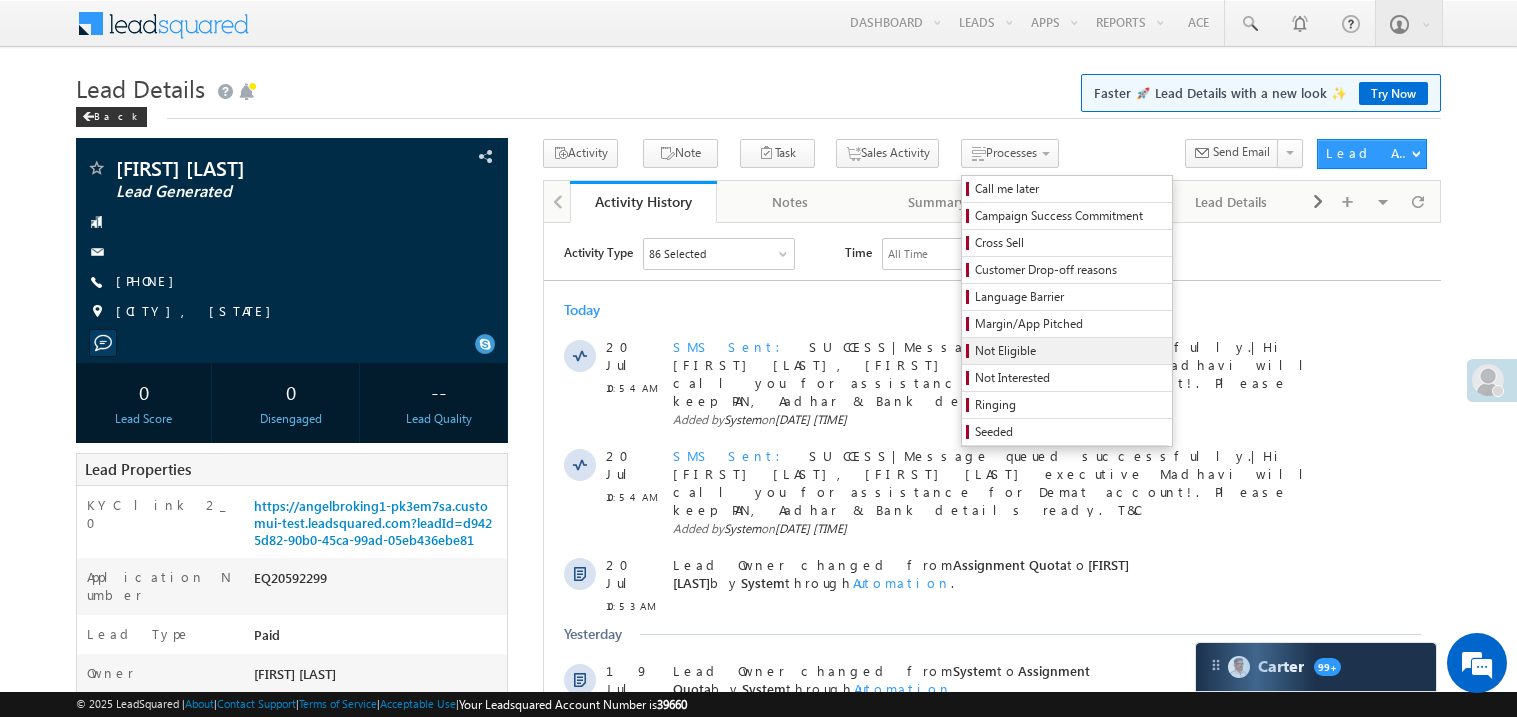 click on "Not Eligible" at bounding box center (1070, 351) 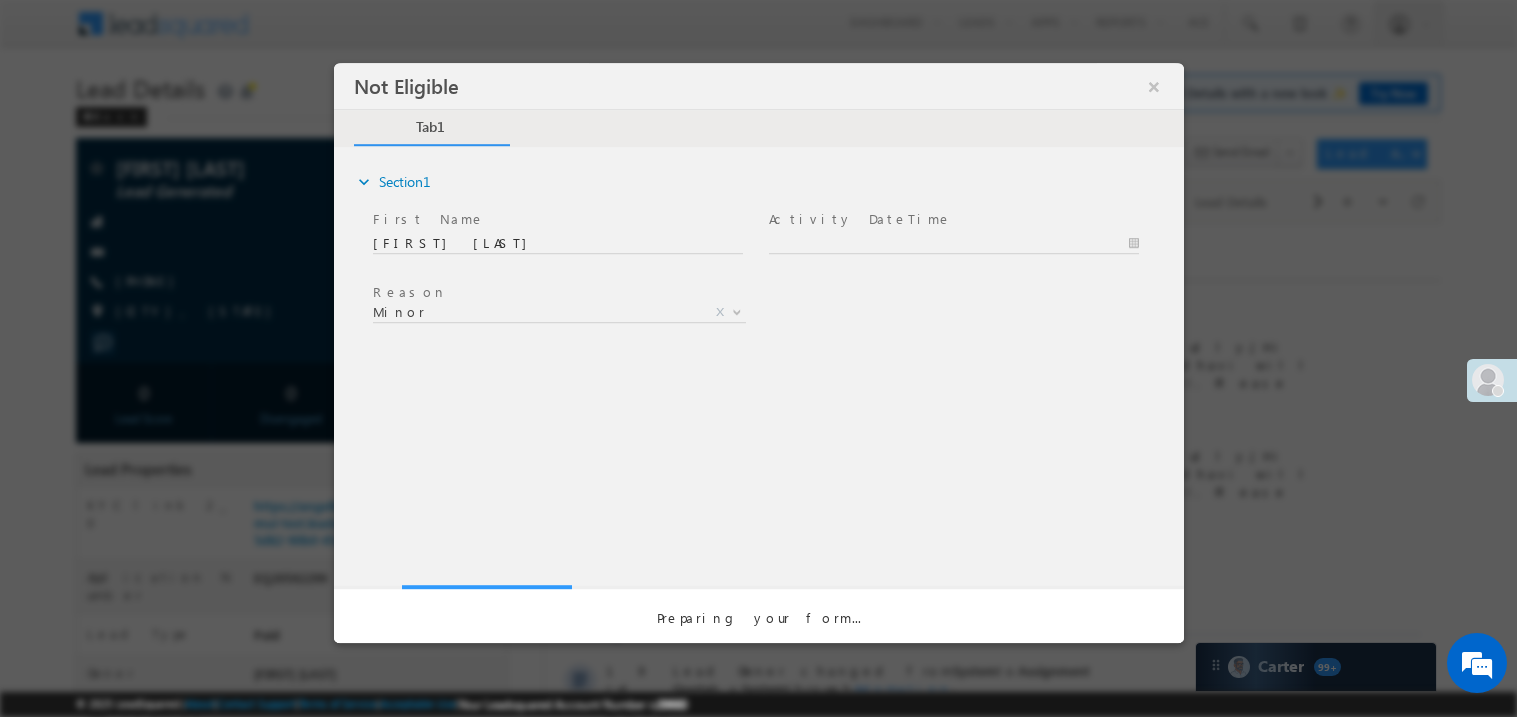 scroll, scrollTop: 0, scrollLeft: 0, axis: both 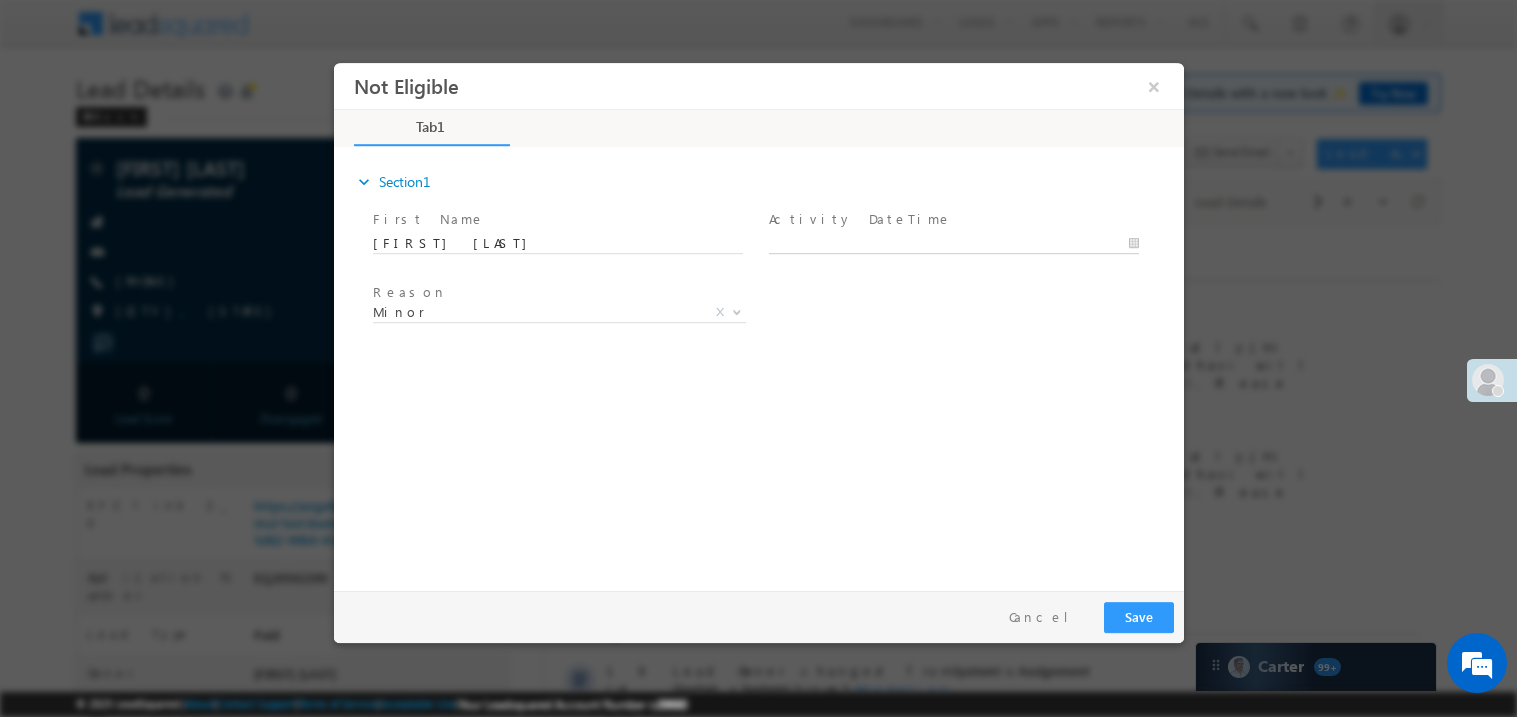 click on "Not Eligible
×" at bounding box center [758, 321] 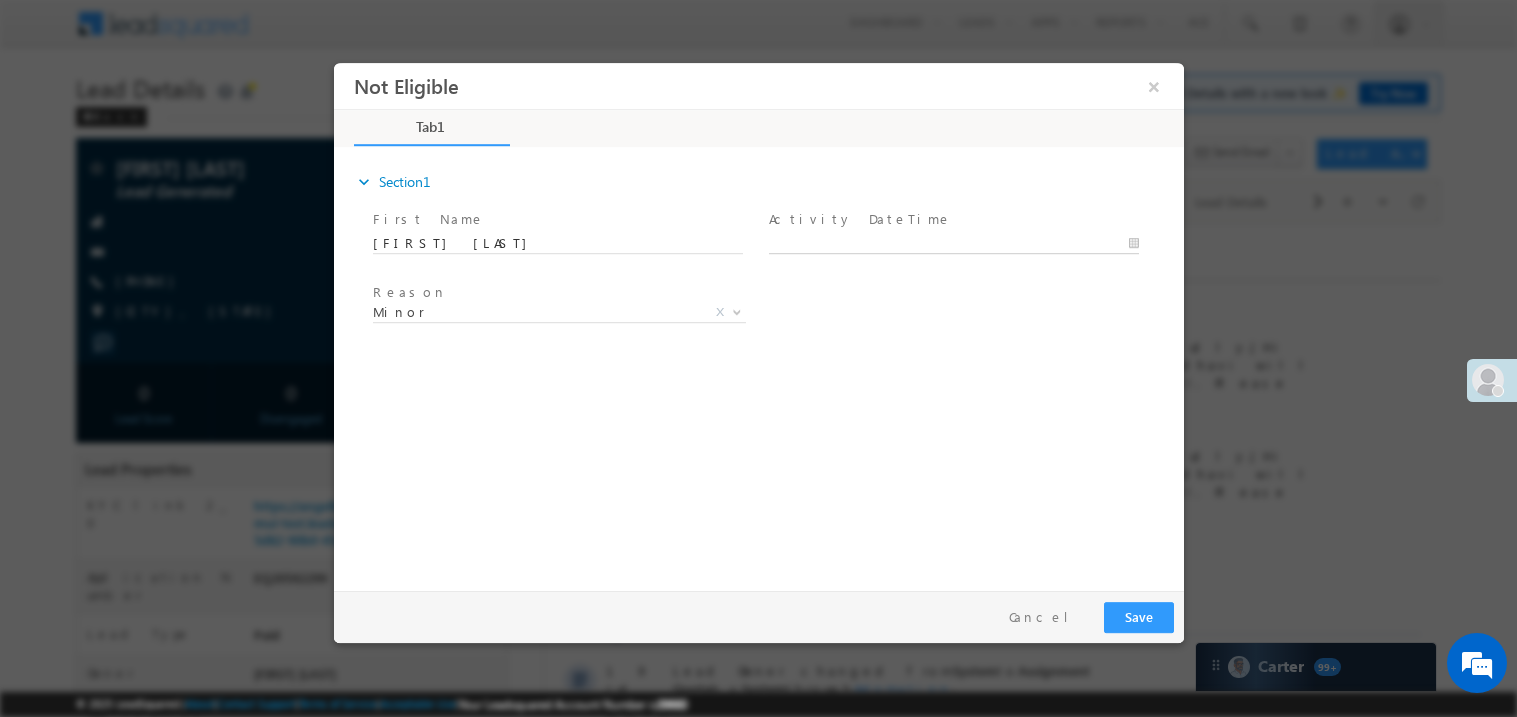 type on "[DATE] [TIME]" 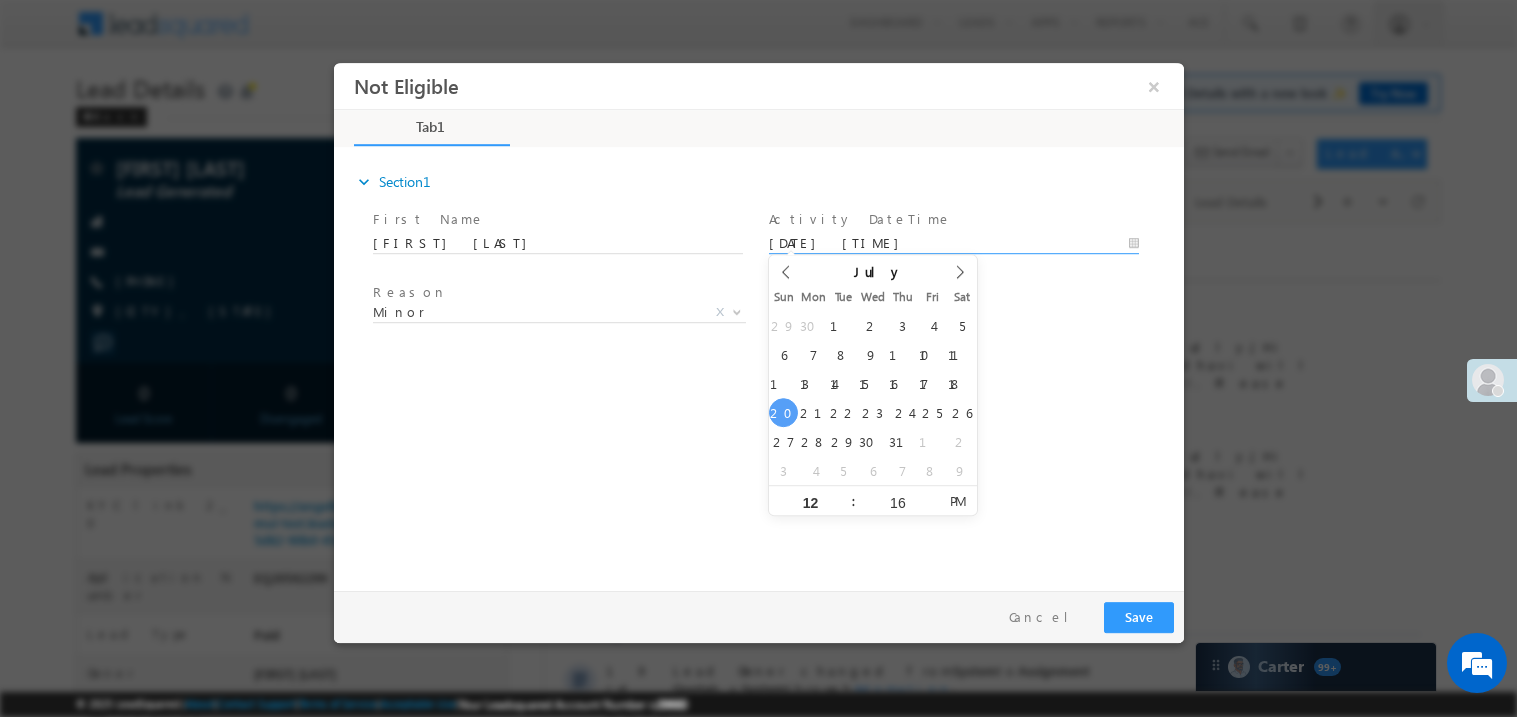 scroll, scrollTop: 0, scrollLeft: 0, axis: both 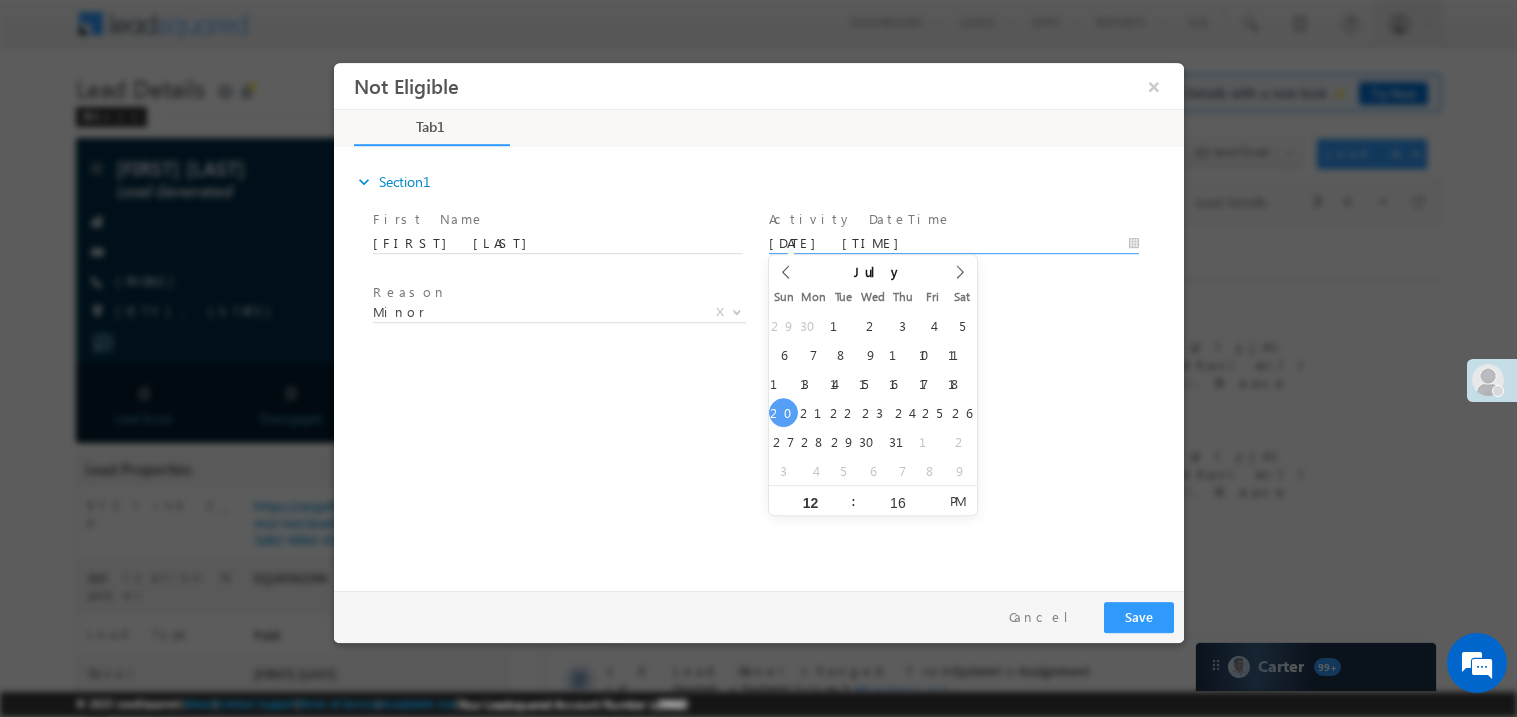 click on "expand_more Section1
First Name
*" at bounding box center (763, 365) 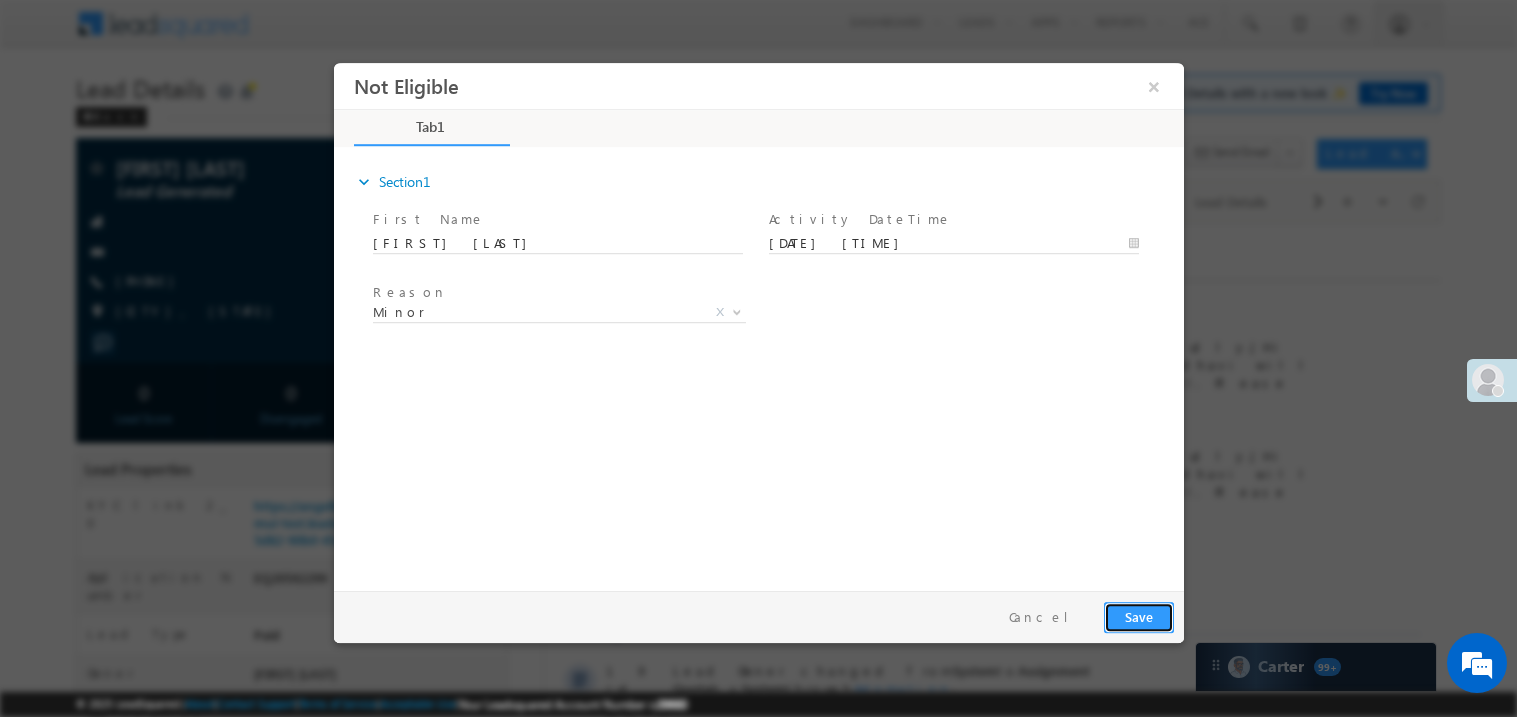 click on "Save" at bounding box center [1138, 616] 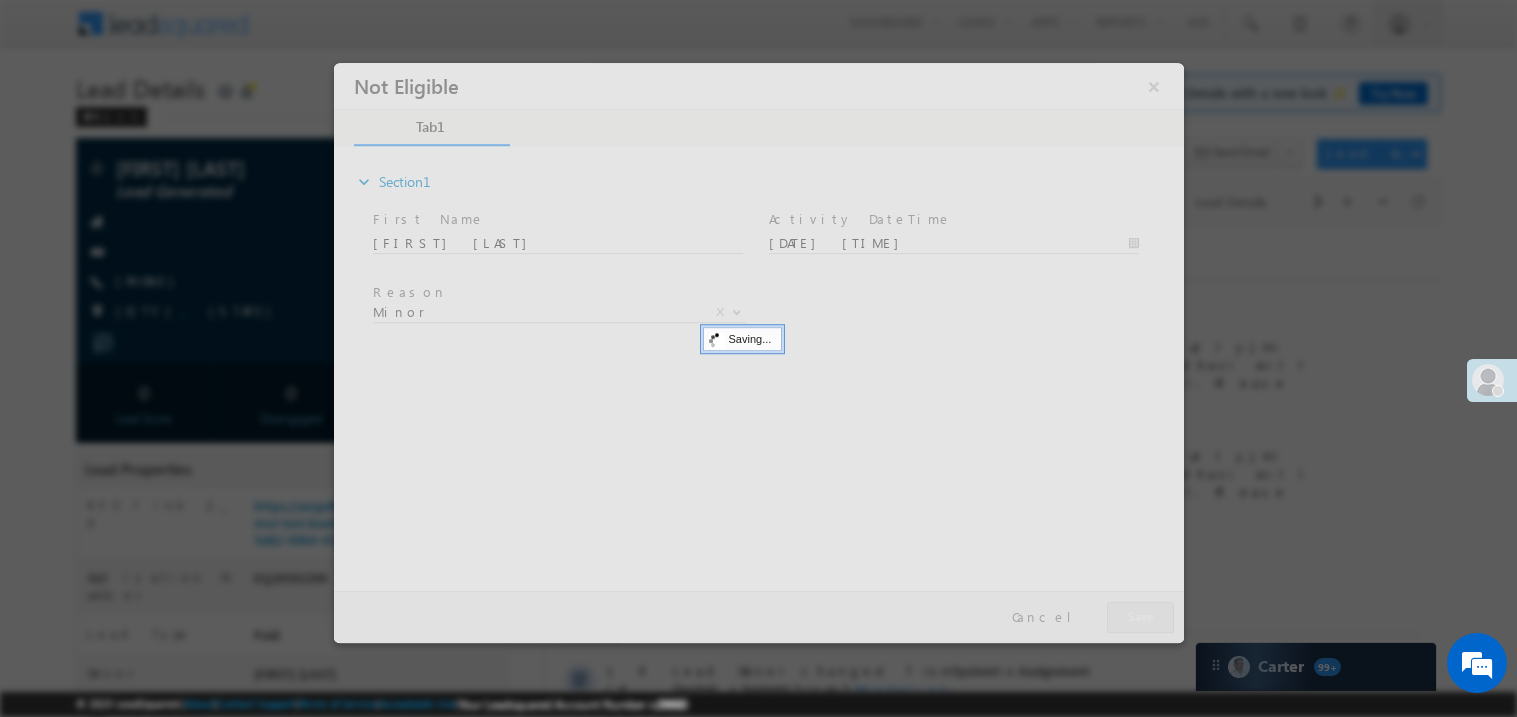 click at bounding box center (758, 352) 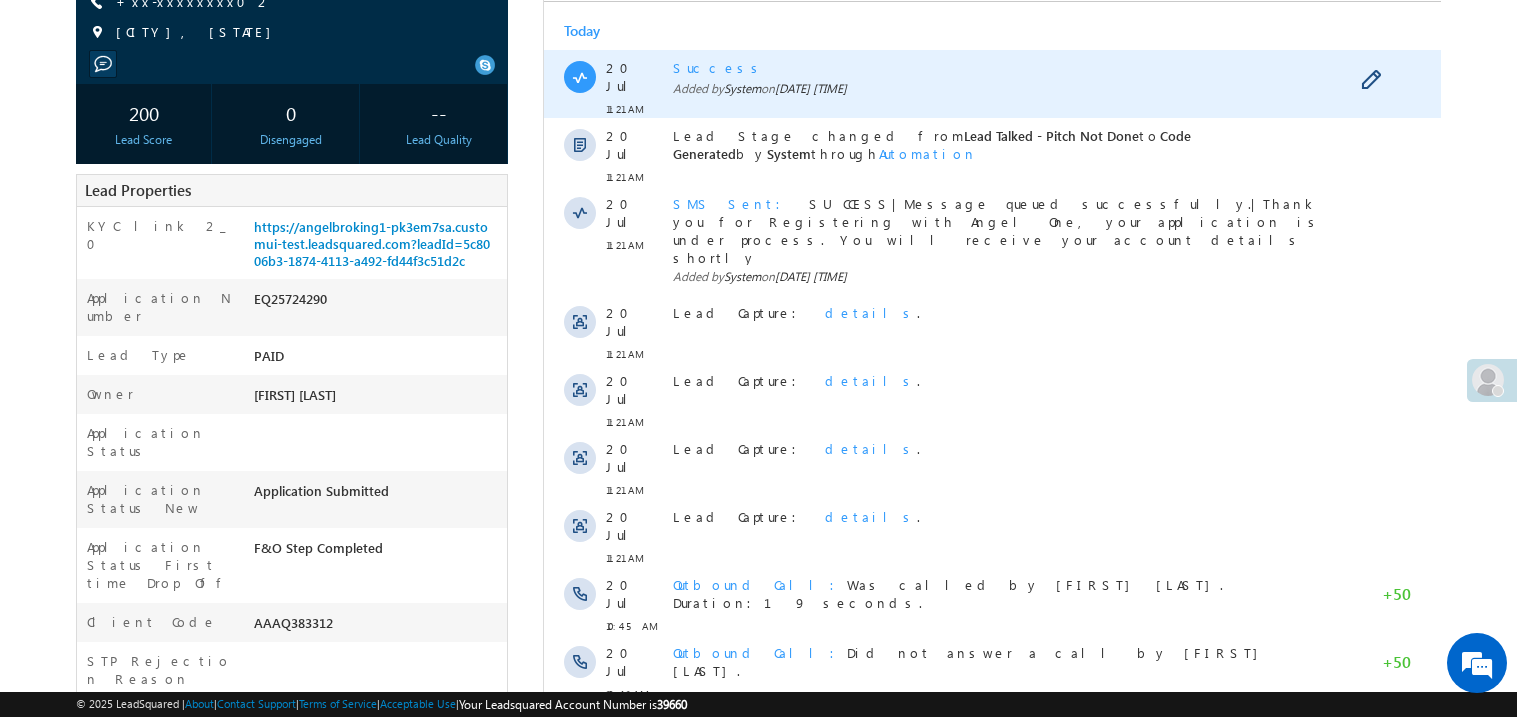 scroll, scrollTop: 0, scrollLeft: 0, axis: both 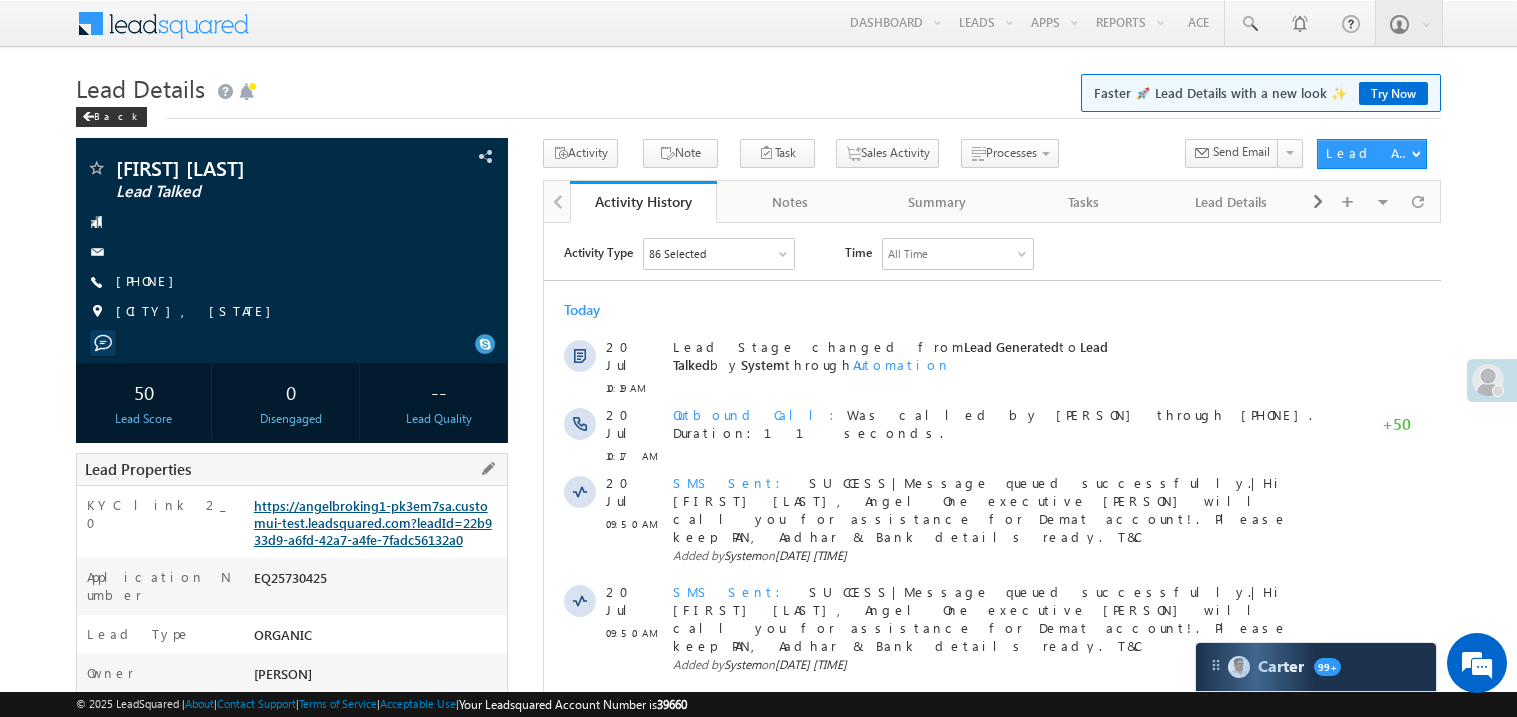 click on "https://angelbroking1-pk3em7sa.customui-test.leadsquared.com?leadId=22b933d9-a6fd-42a7-a4fe-7fadc56132a0" at bounding box center [373, 522] 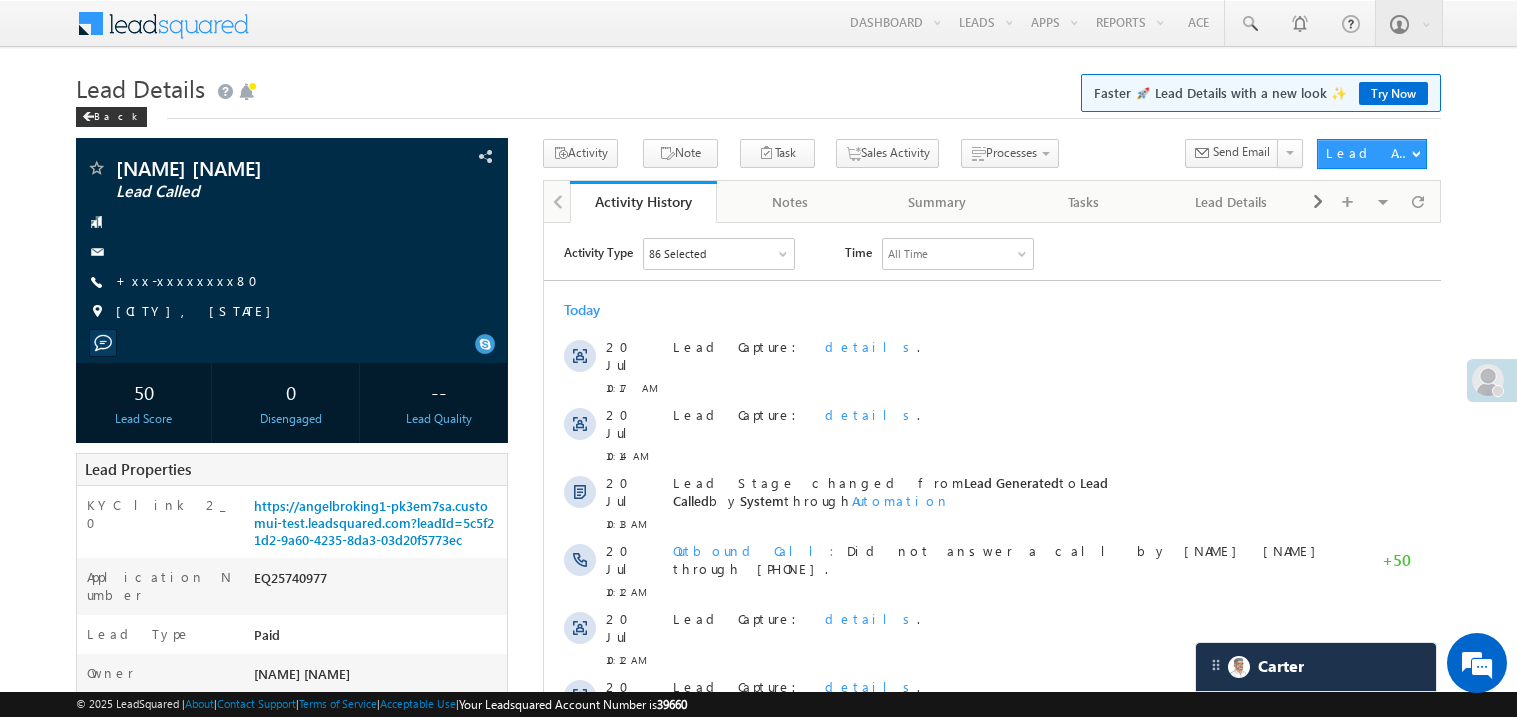 scroll, scrollTop: 0, scrollLeft: 0, axis: both 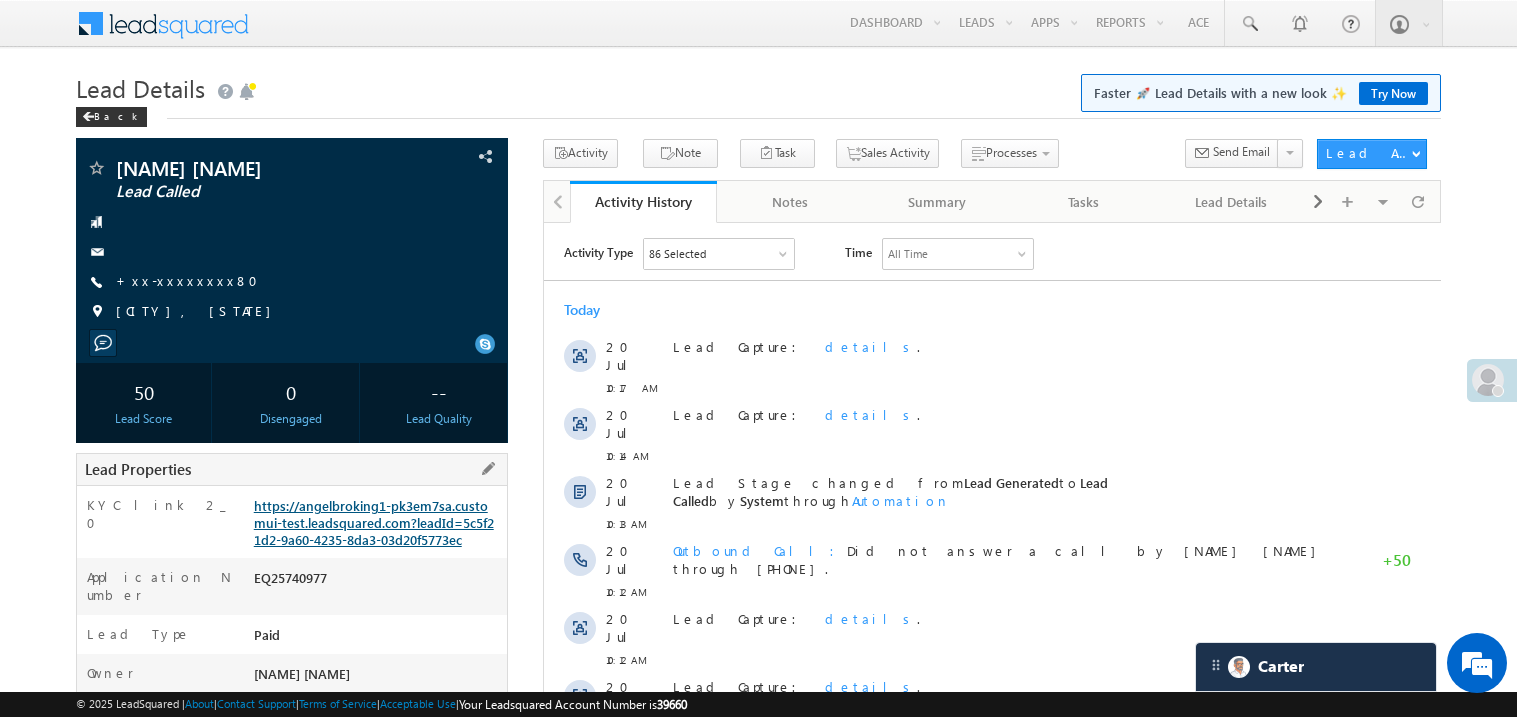 click on "https://angelbroking1-pk3em7sa.customui-test.leadsquared.com?leadId=5c5f21d2-9a60-4235-8da3-03d20f5773ec" at bounding box center [374, 522] 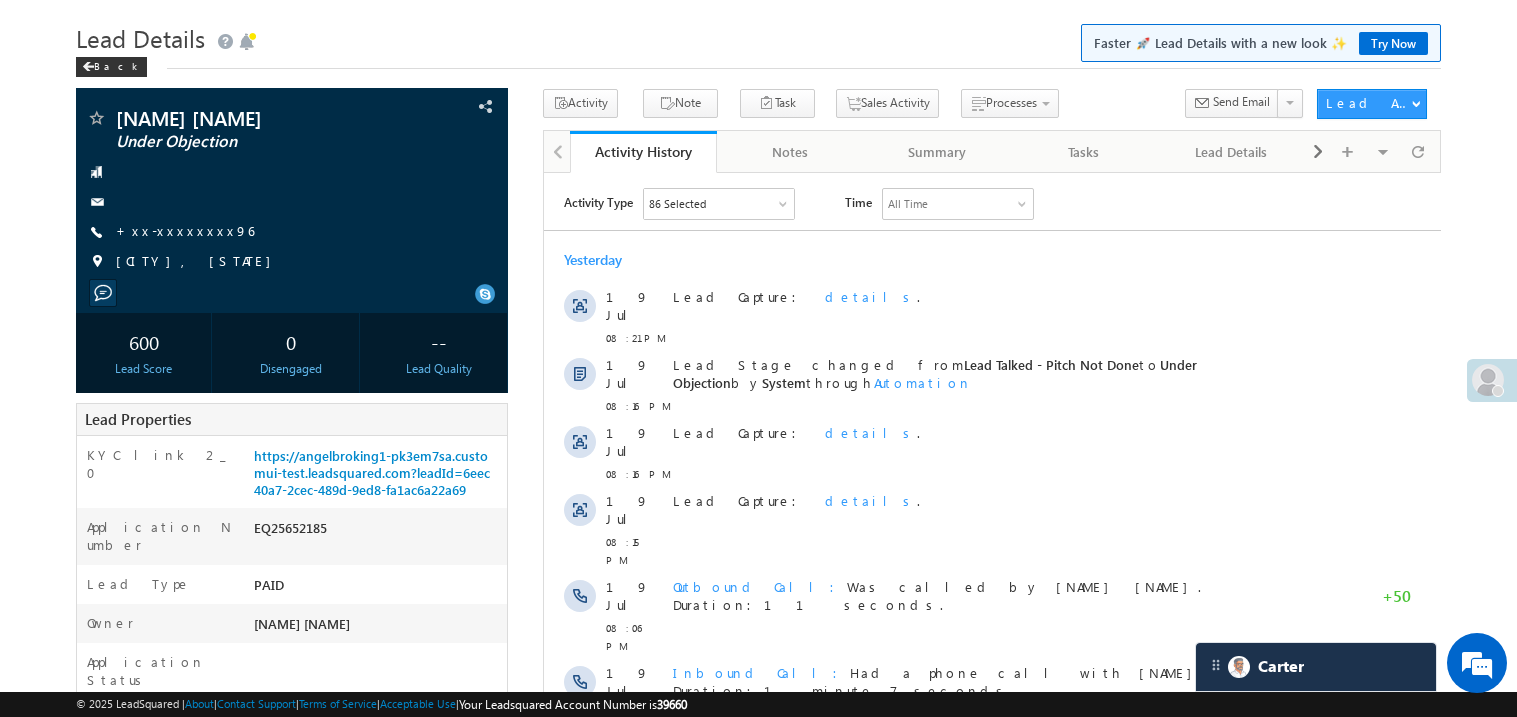 scroll, scrollTop: 0, scrollLeft: 0, axis: both 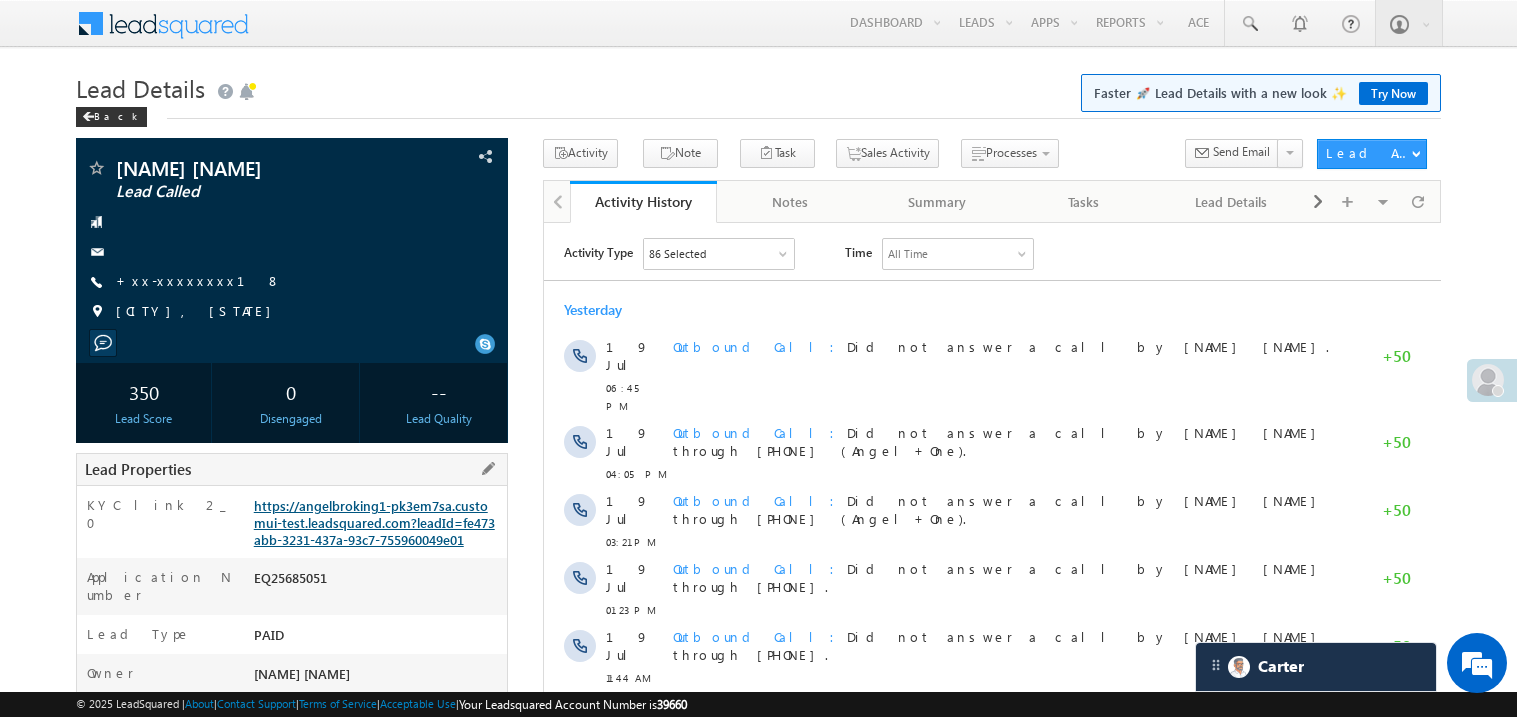 click on "https://angelbroking1-pk3em7sa.customui-test.leadsquared.com?leadId=fe473abb-3231-437a-93c7-755960049e01" at bounding box center [374, 522] 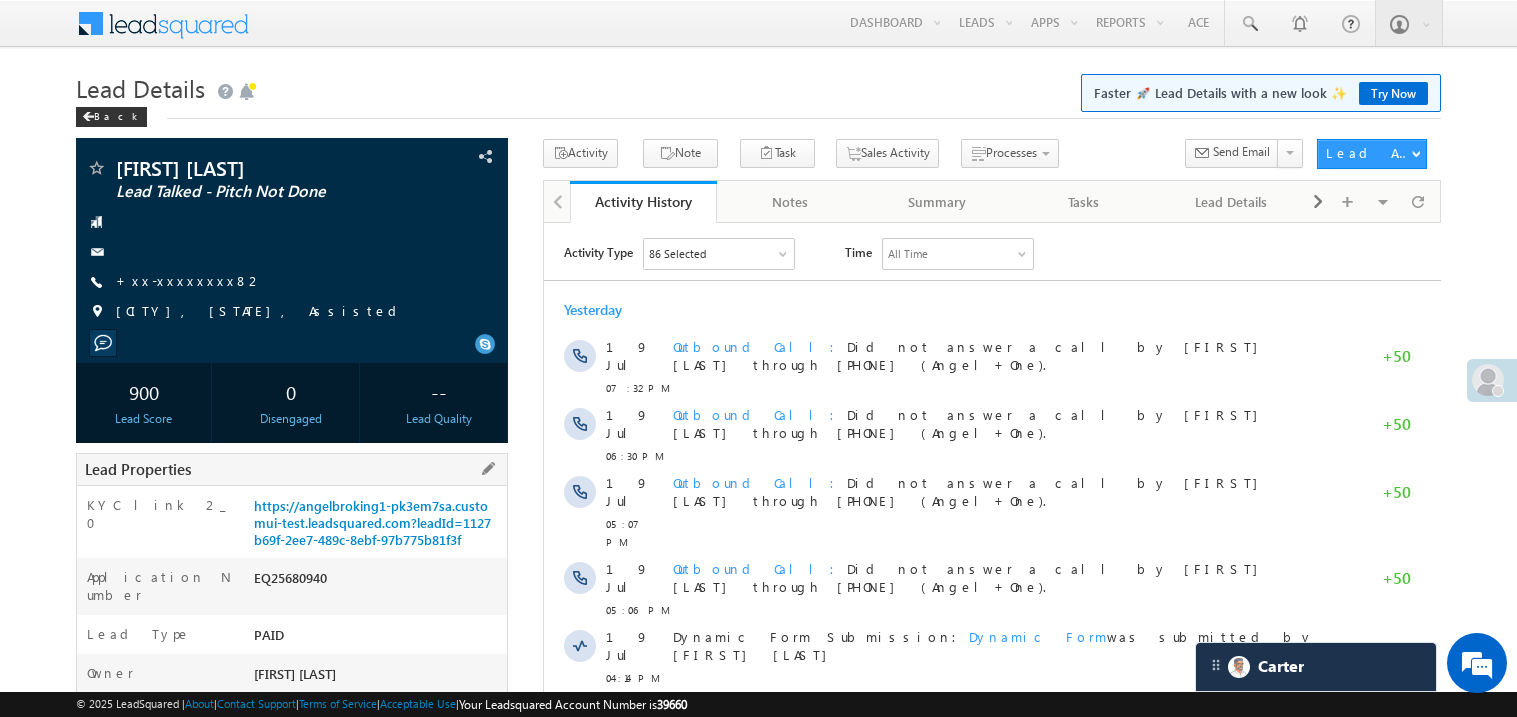 scroll, scrollTop: 0, scrollLeft: 0, axis: both 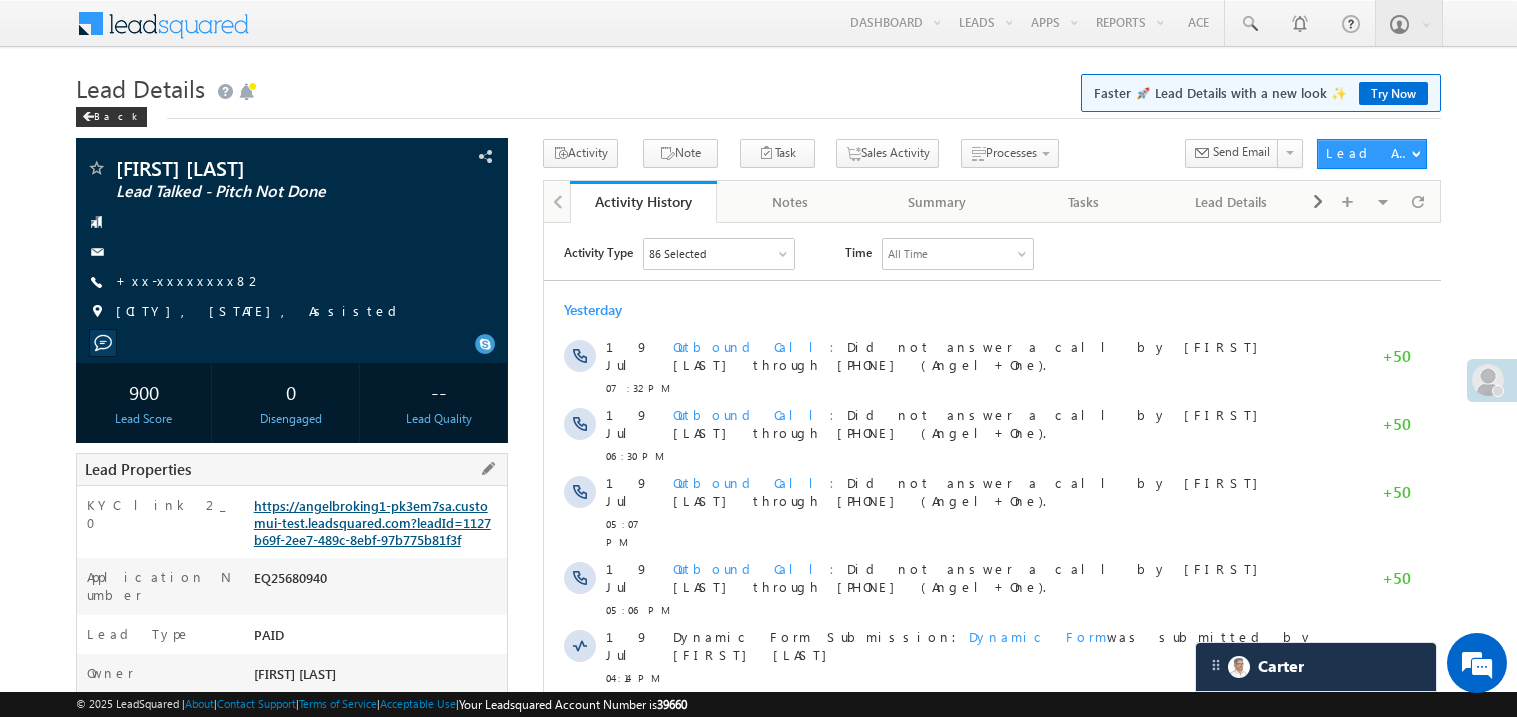 click on "https://angelbroking1-pk3em7sa.customui-test.leadsquared.com?leadId=1127b69f-2ee7-489c-8ebf-97b775b81f3f" at bounding box center (372, 522) 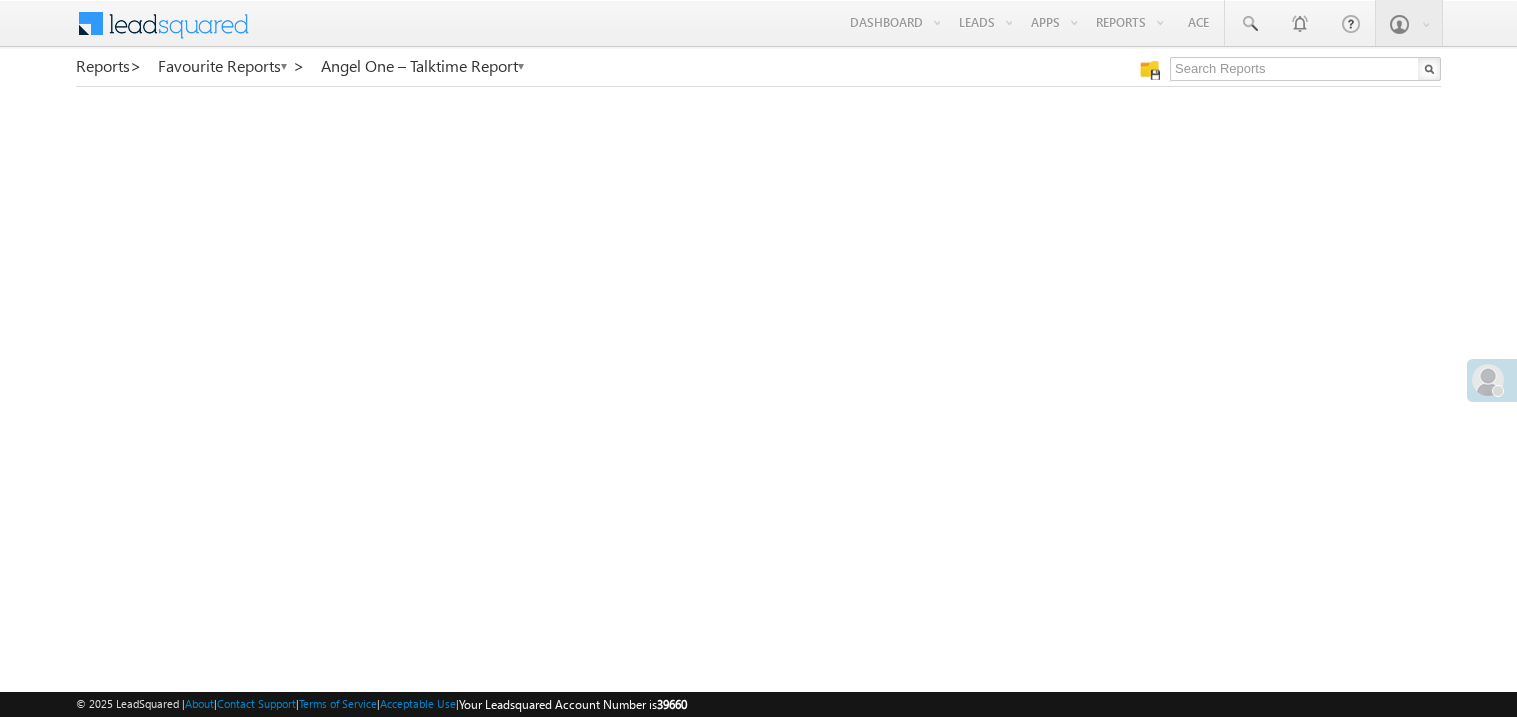 scroll, scrollTop: 0, scrollLeft: 0, axis: both 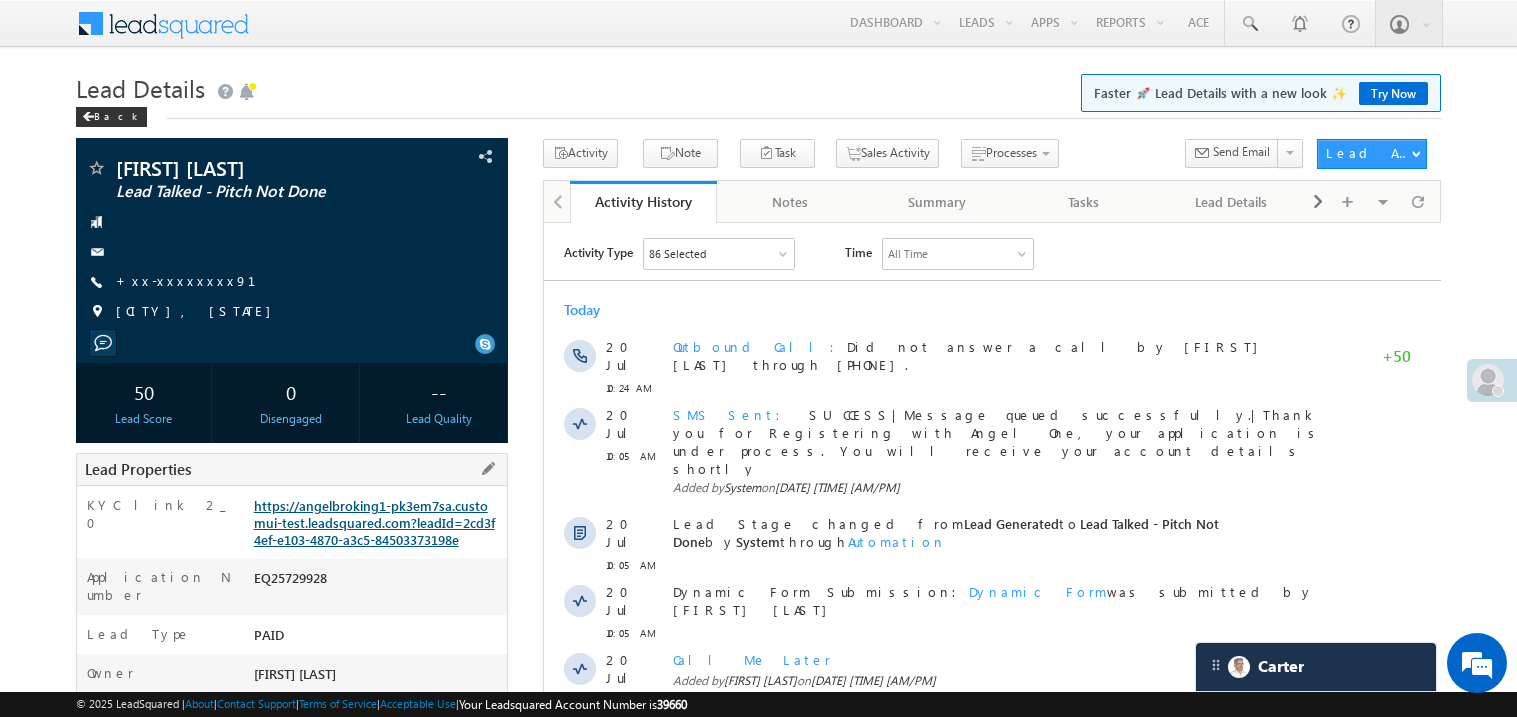 click on "https://angelbroking1-pk3em7sa.customui-test.leadsquared.com?leadId=2cd3f4ef-e103-4870-a3c5-84503373198e" at bounding box center [374, 522] 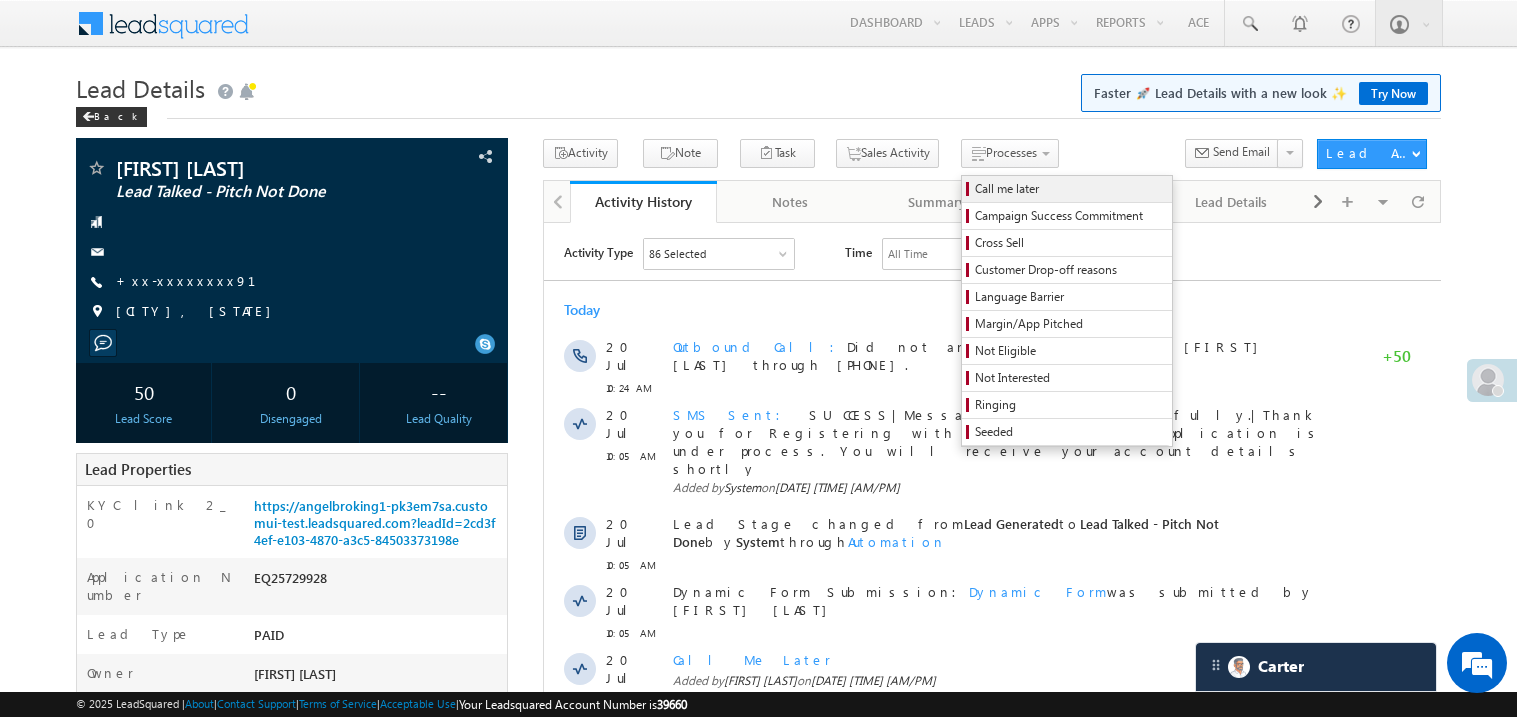 click on "Call me later" at bounding box center (1070, 189) 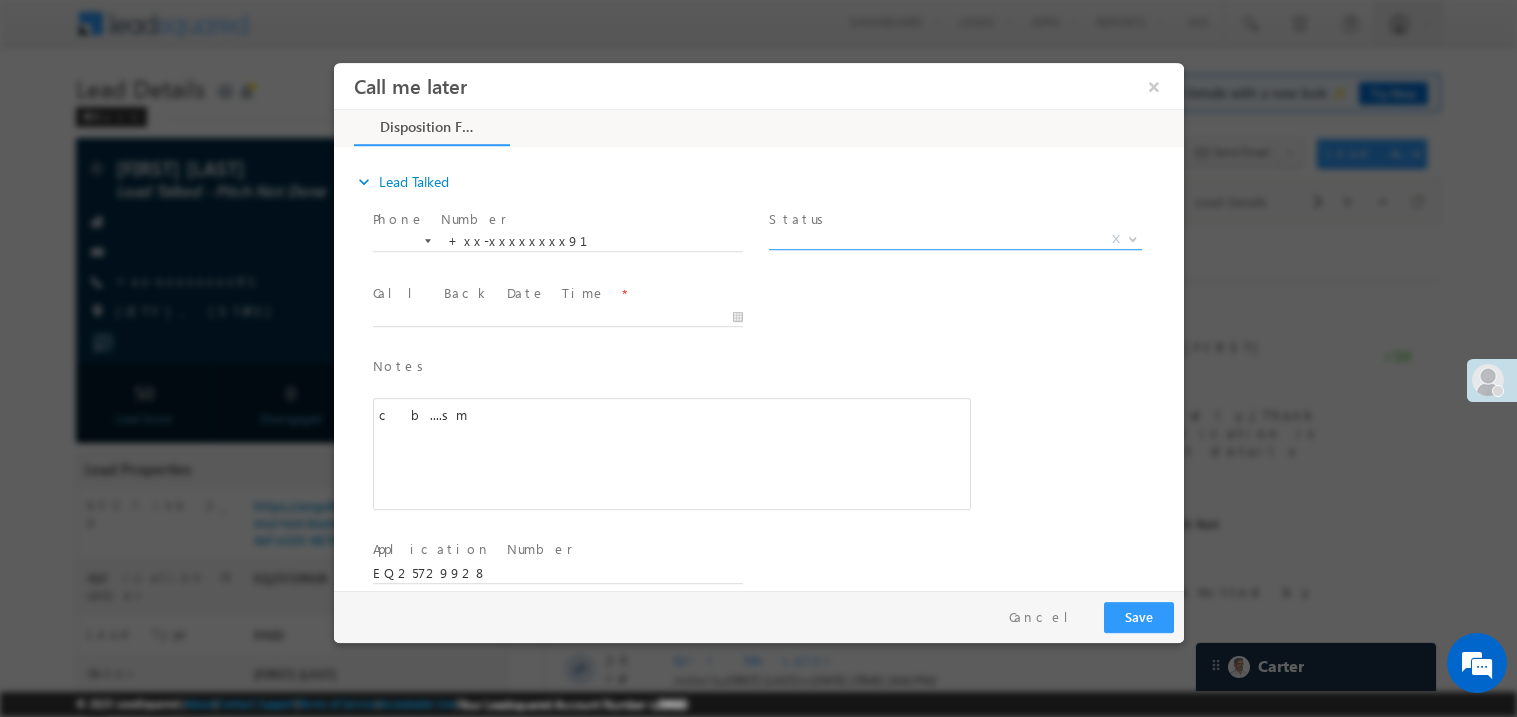scroll, scrollTop: 0, scrollLeft: 0, axis: both 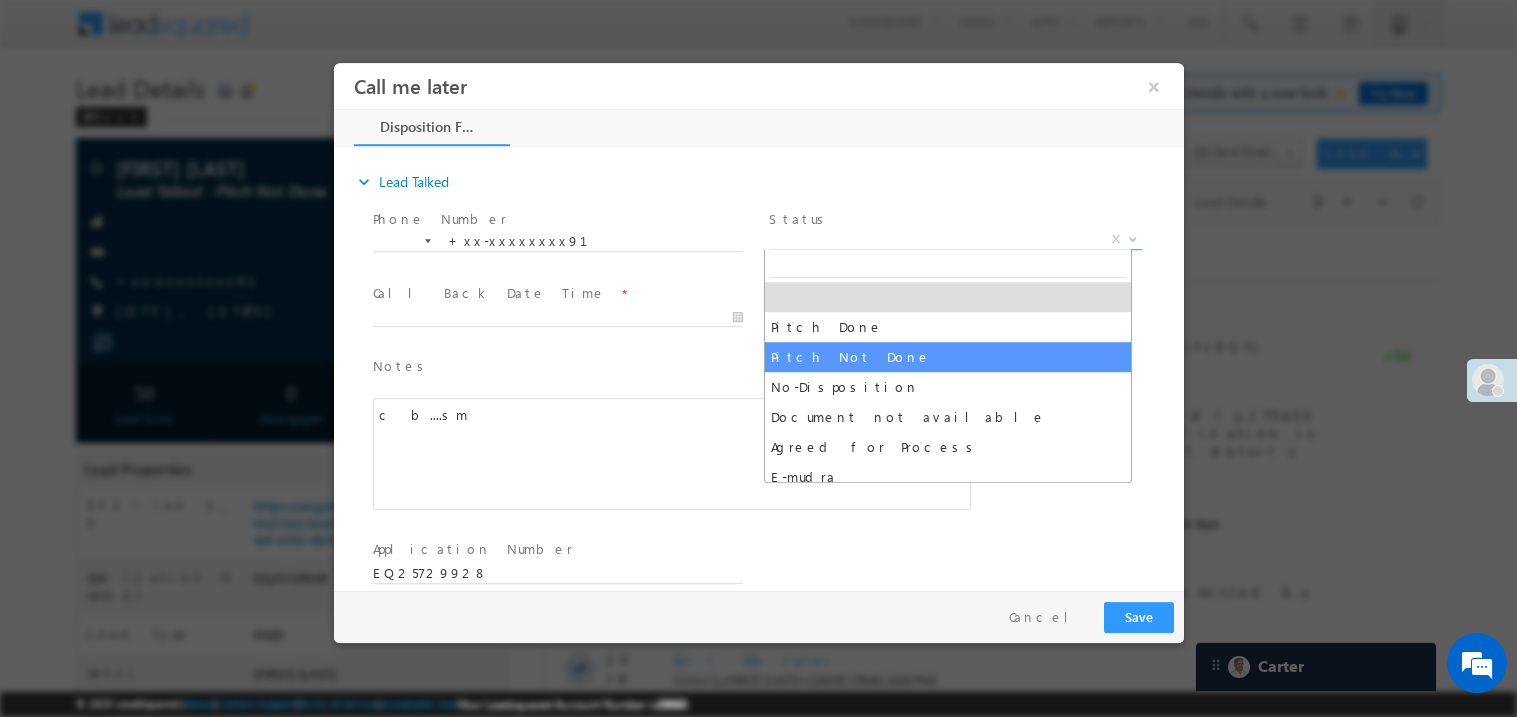 select on "Pitch Not Done" 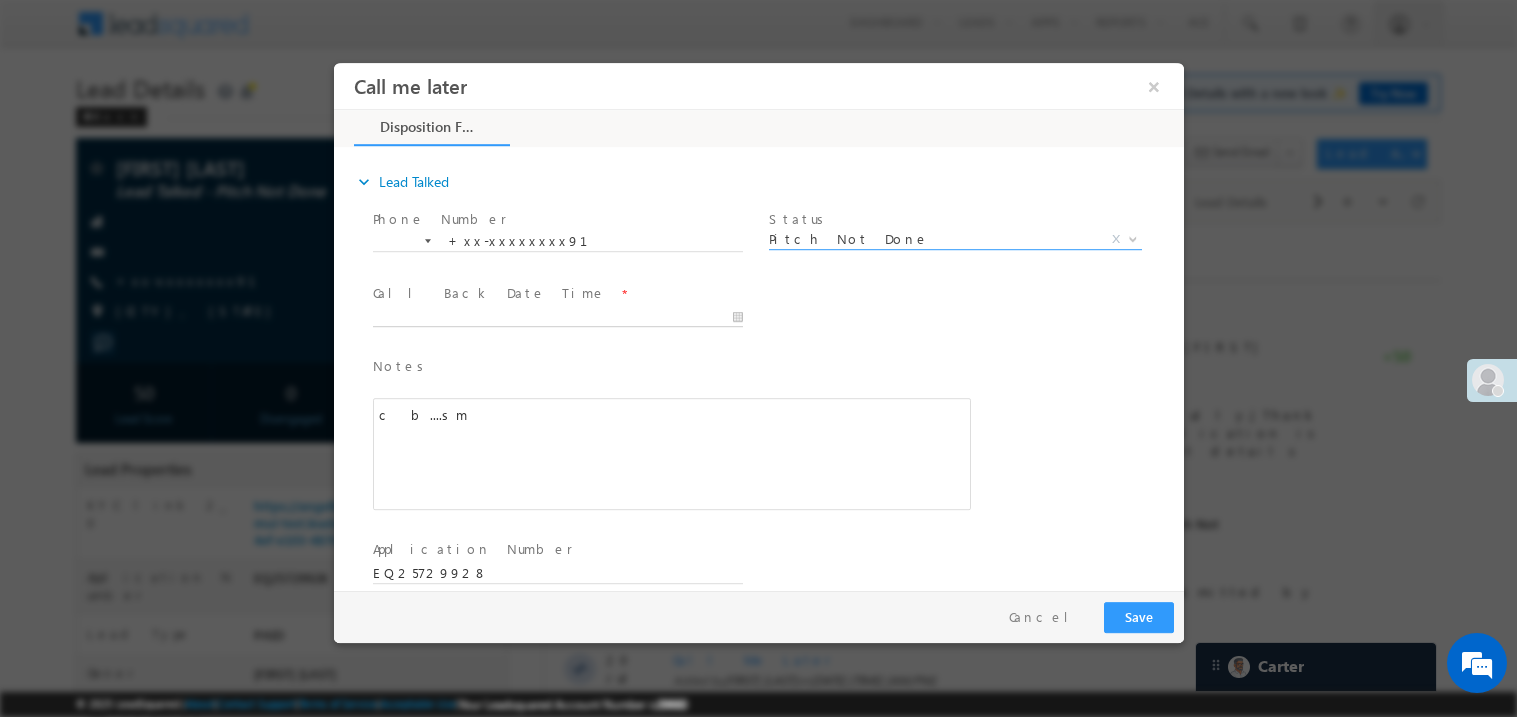 click on "Call me later
×" at bounding box center (758, 325) 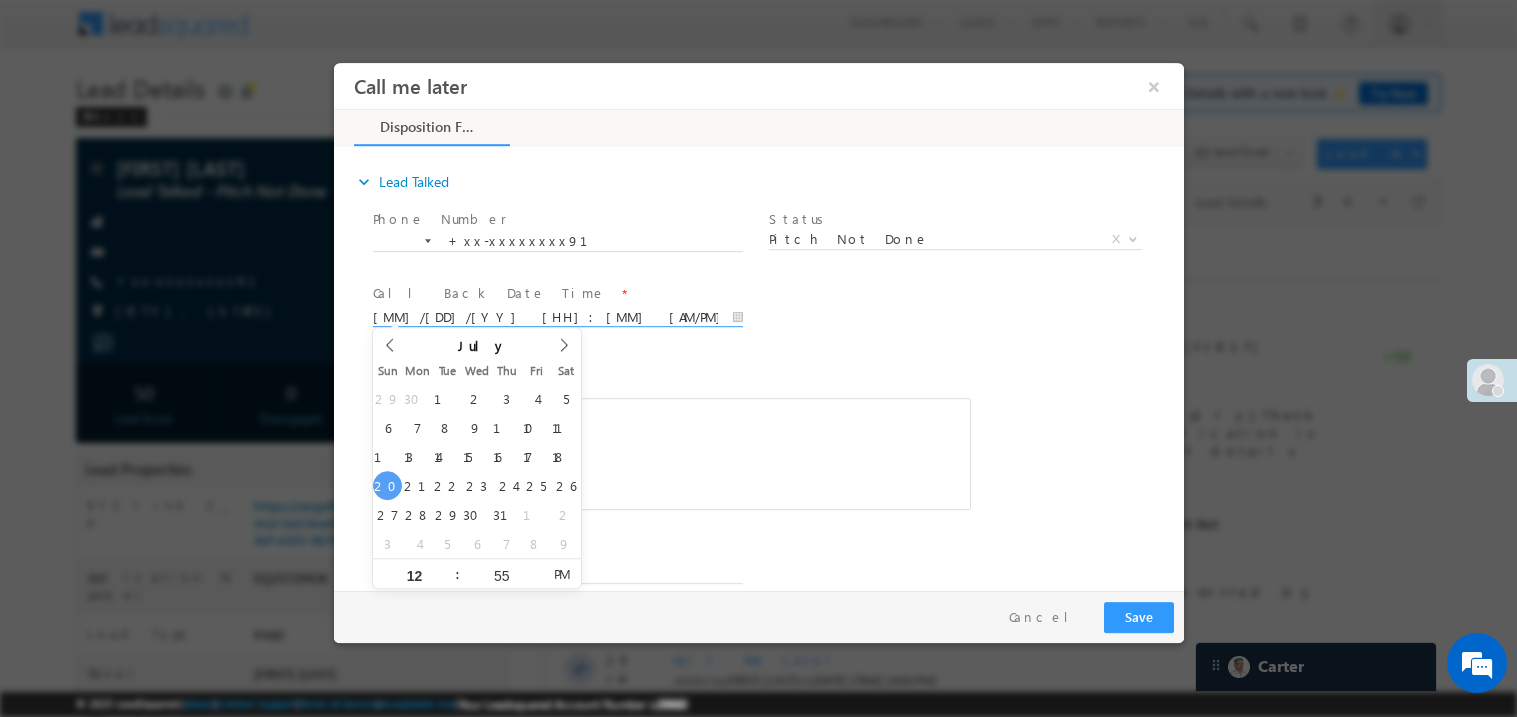 click on "c b....sm" at bounding box center [671, 453] 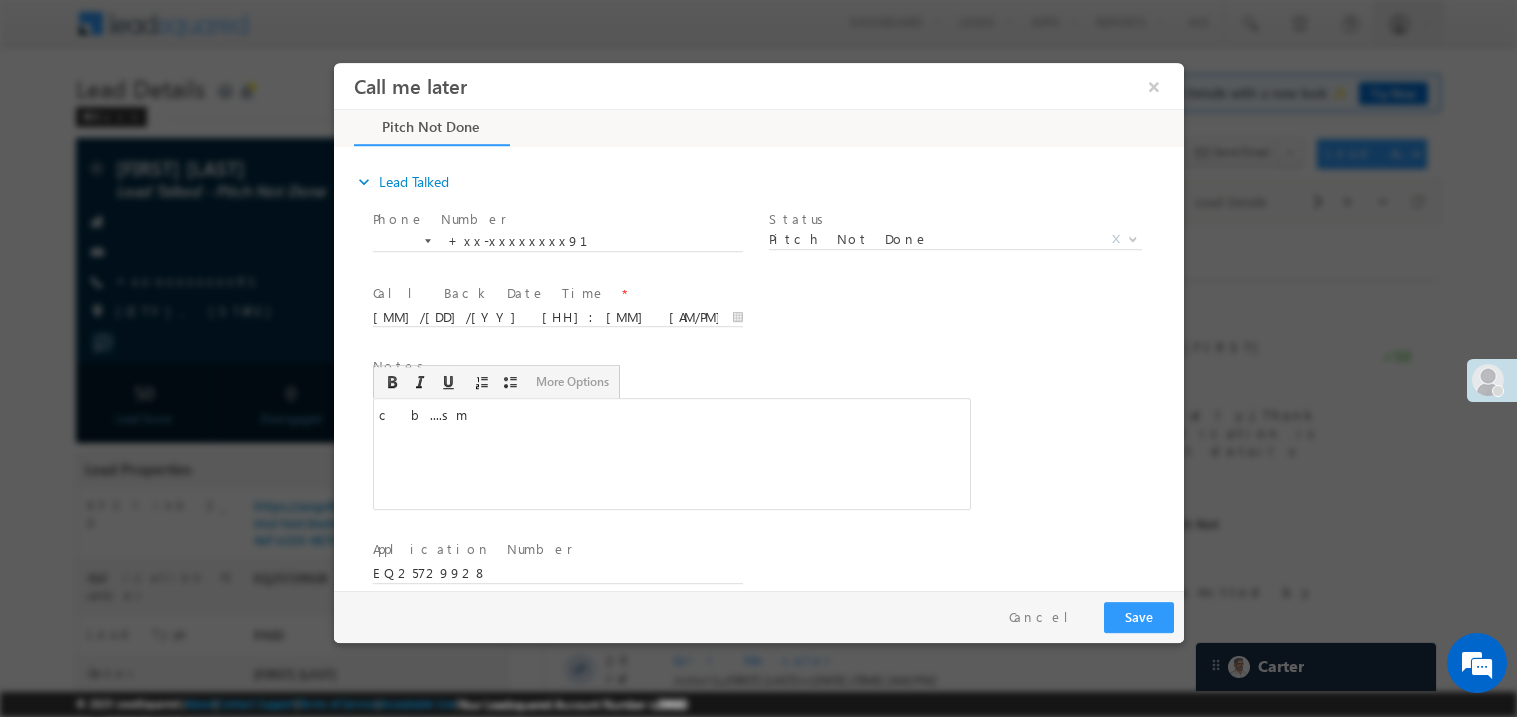type 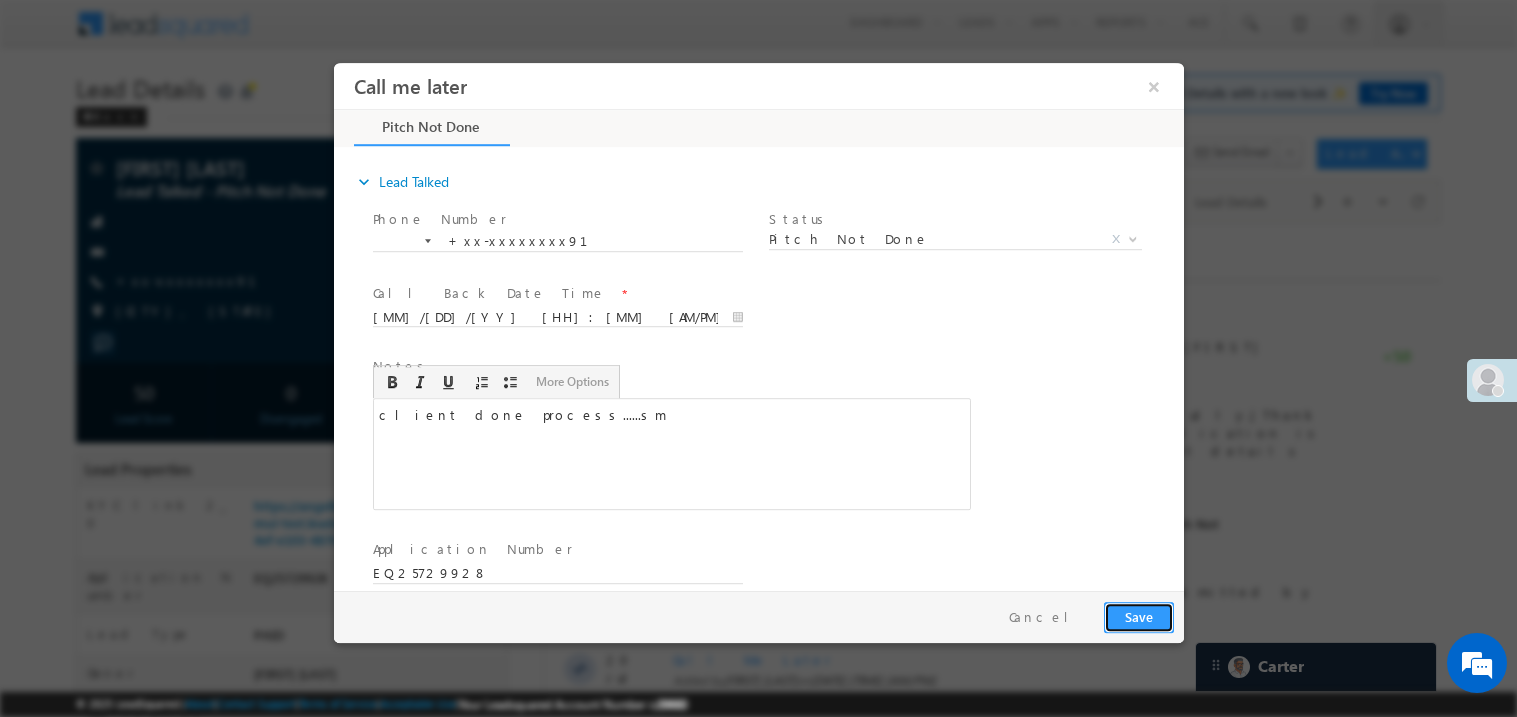 click on "Save" at bounding box center (1138, 616) 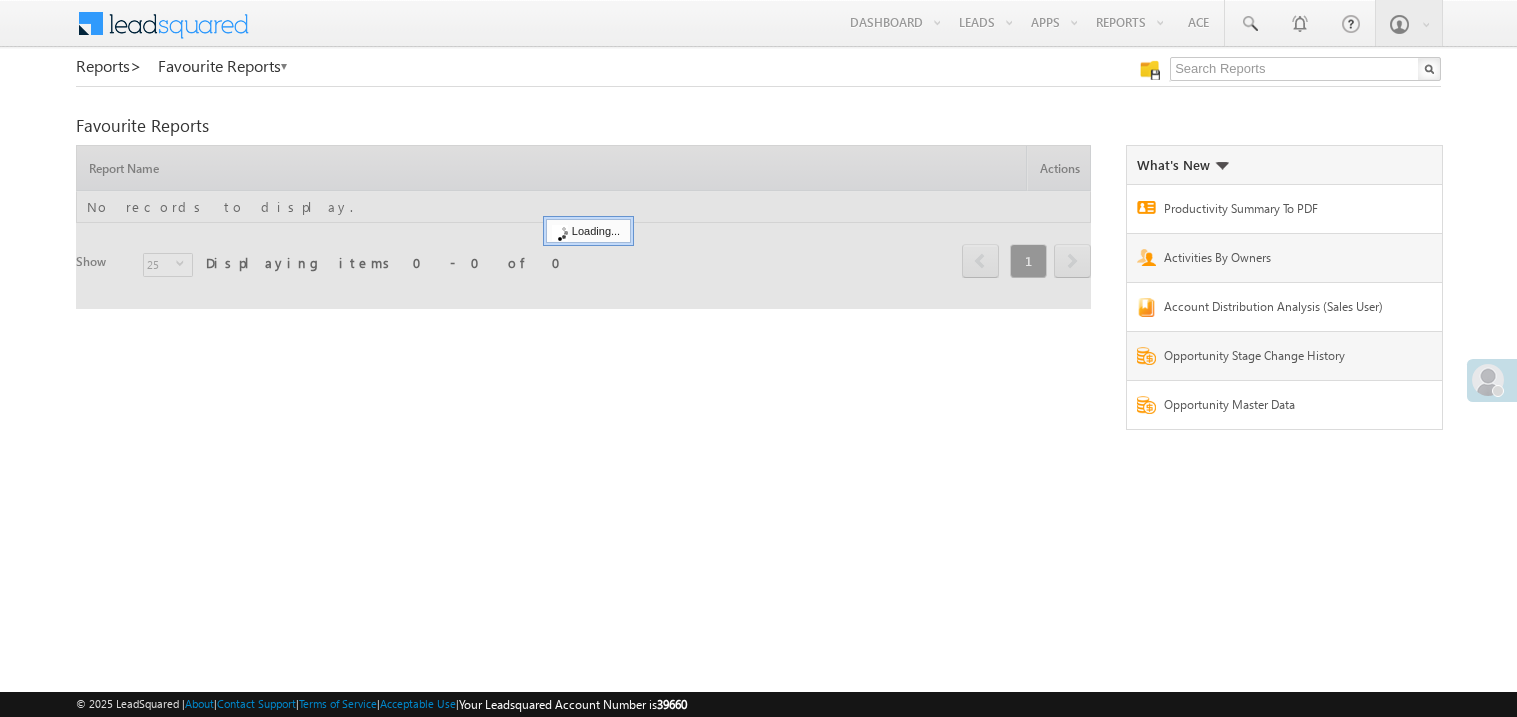 scroll, scrollTop: 0, scrollLeft: 0, axis: both 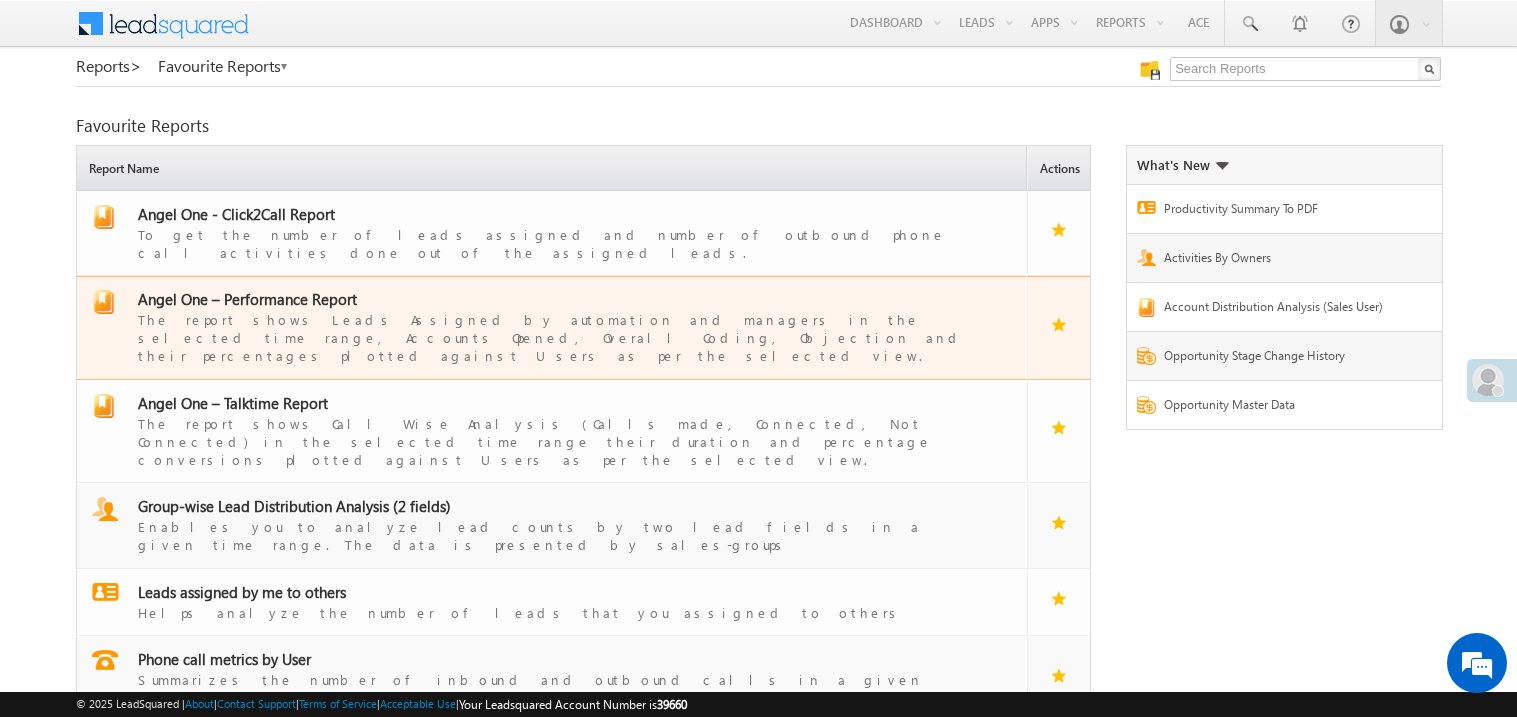 click on "Angel One – Performance Report" at bounding box center (247, 299) 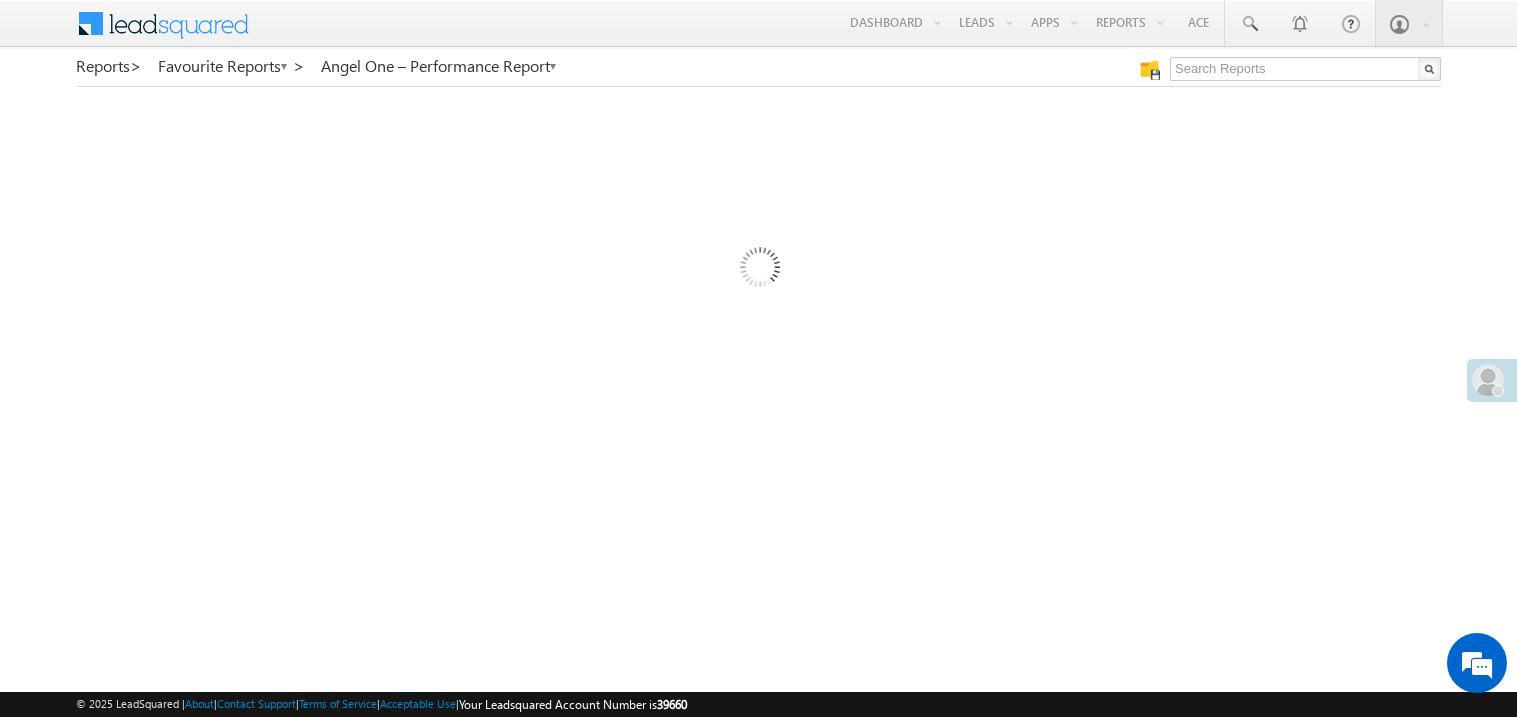 scroll, scrollTop: 0, scrollLeft: 0, axis: both 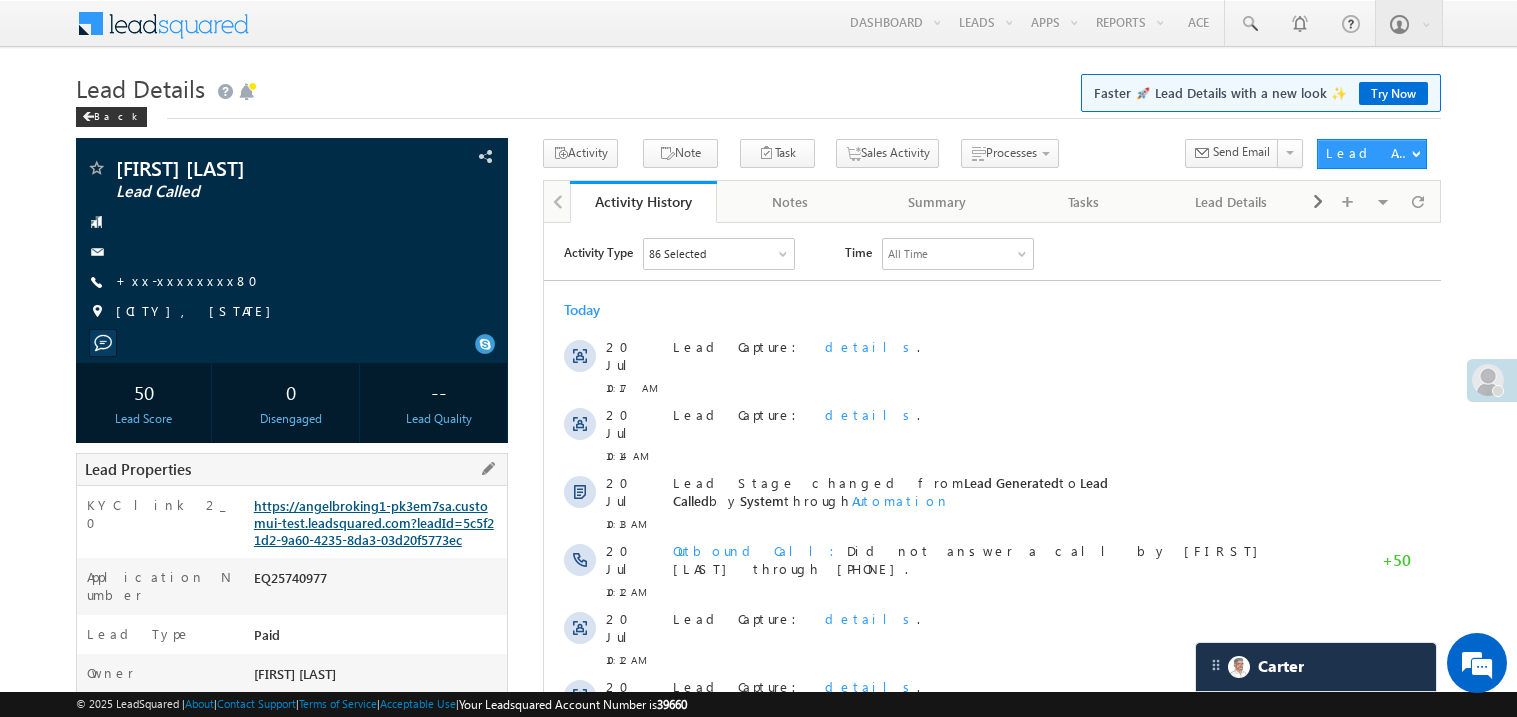 click on "https://angelbroking1-pk3em7sa.customui-test.leadsquared.com?leadId=5c5f21d2-9a60-4235-8da3-03d20f5773ec" at bounding box center (374, 522) 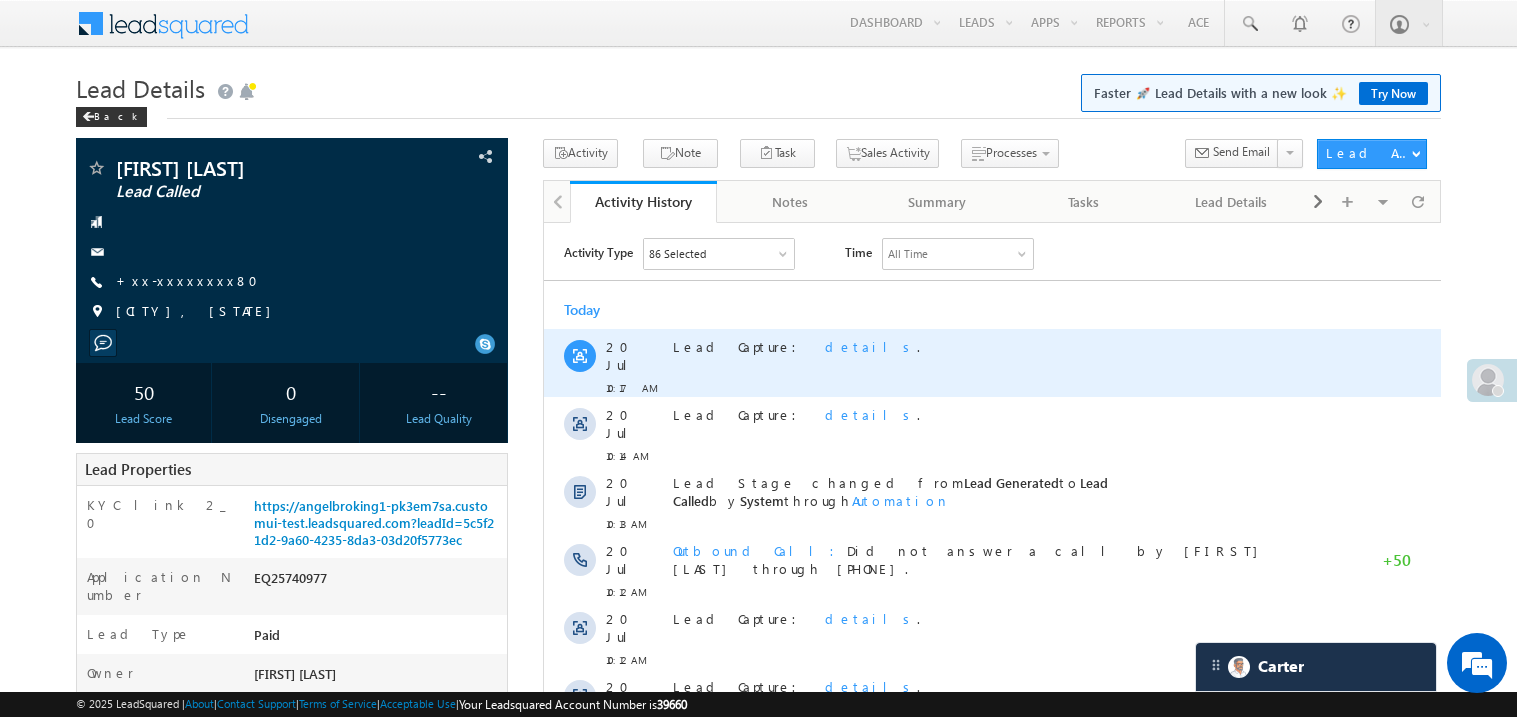 click on "Lead Capture:
details ." at bounding box center [1001, 362] 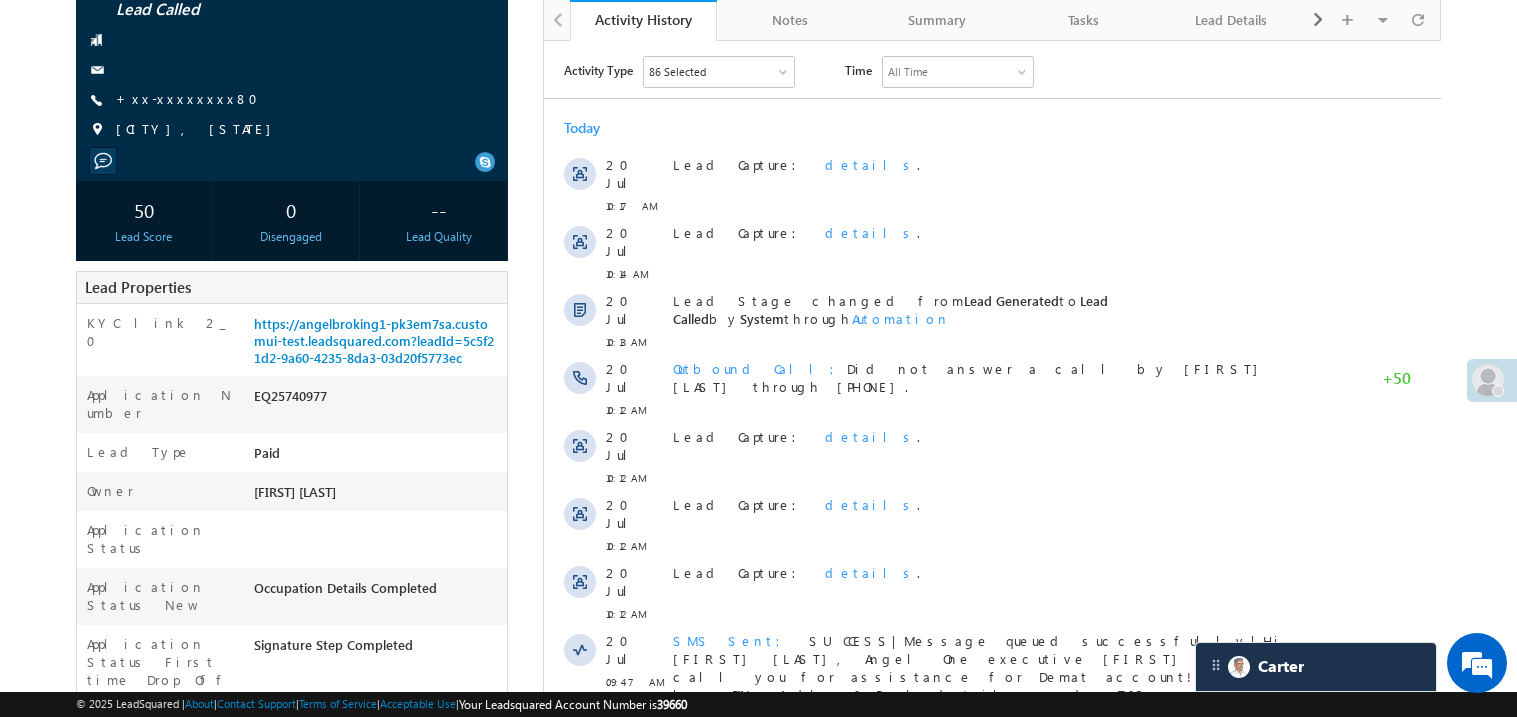 scroll, scrollTop: 239, scrollLeft: 0, axis: vertical 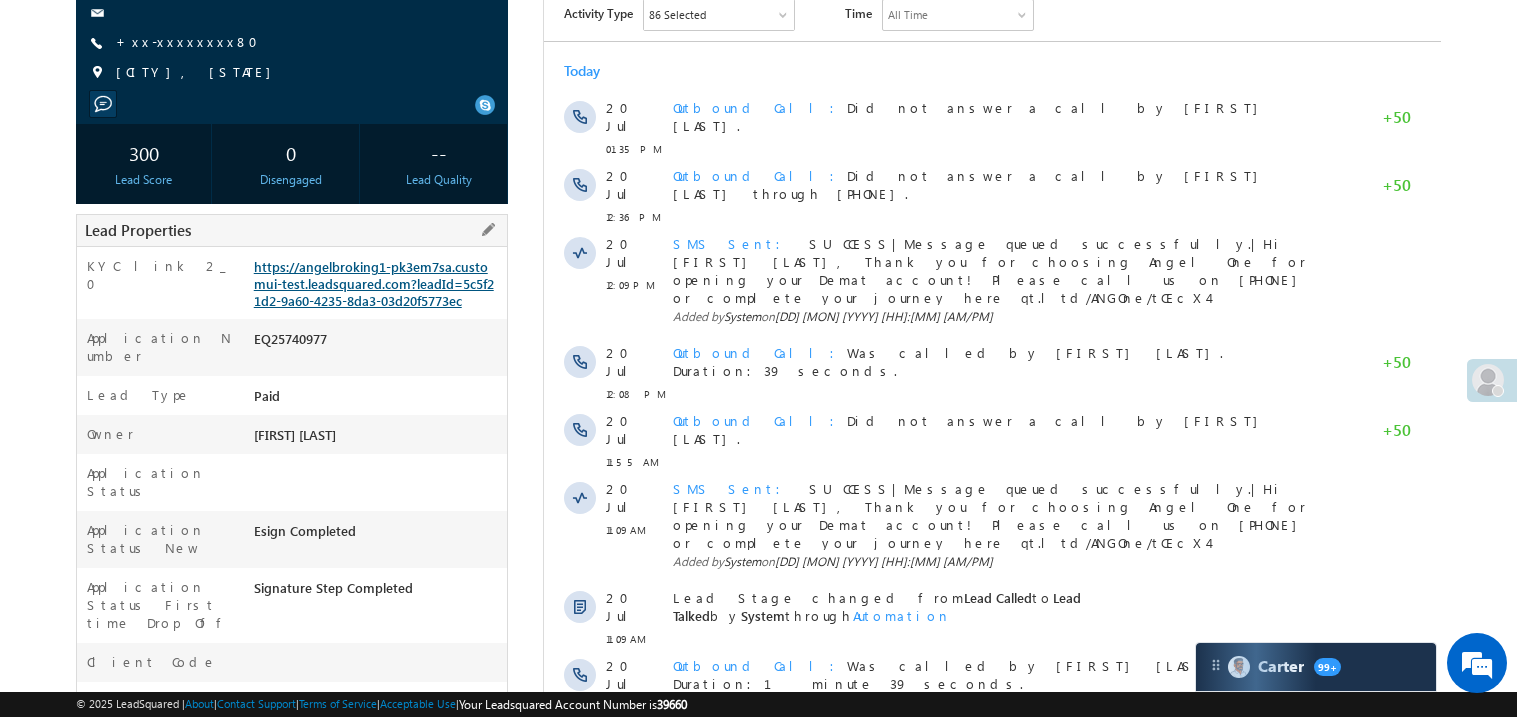 click on "https://angelbroking1-pk3em7sa.customui-test.leadsquared.com?leadId=5c5f21d2-9a60-4235-8da3-03d20f5773ec" at bounding box center (374, 283) 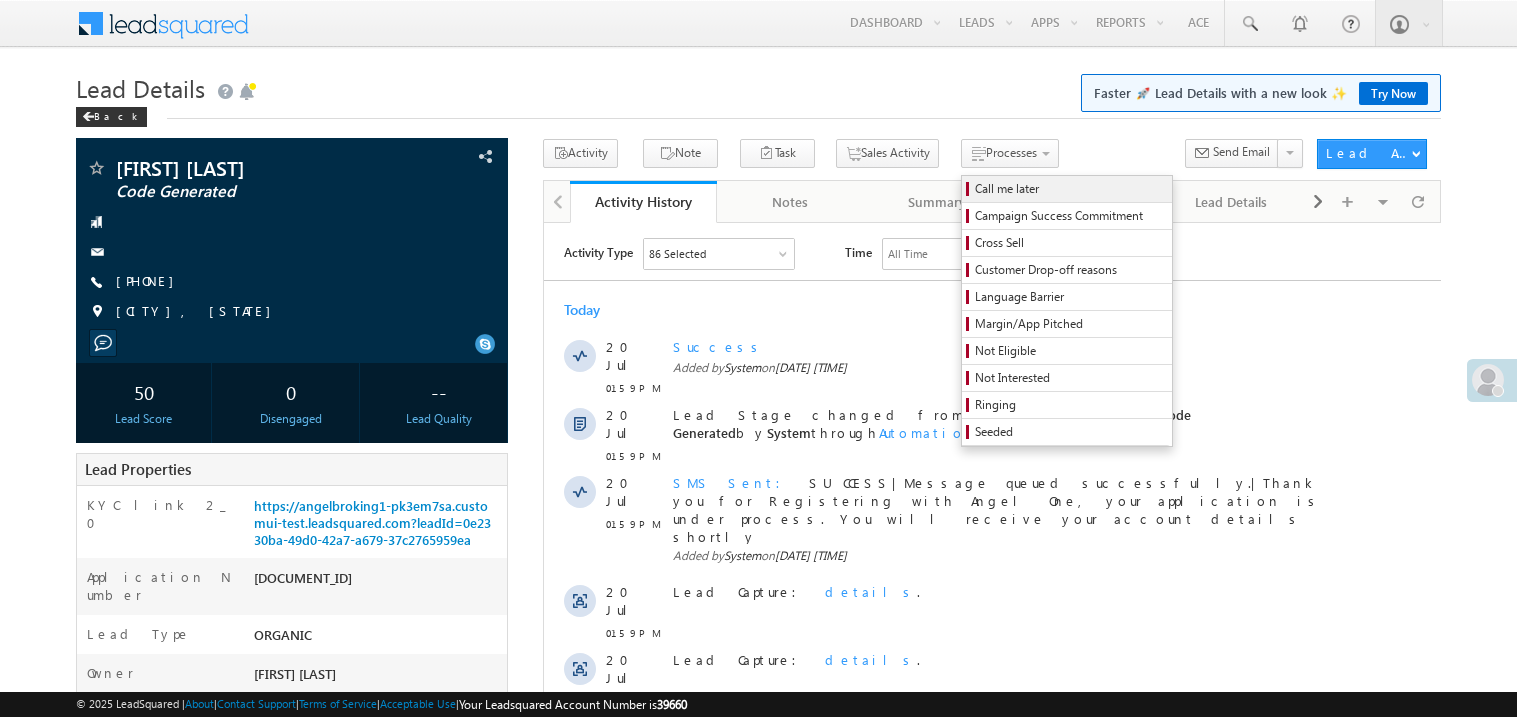 scroll, scrollTop: 0, scrollLeft: 0, axis: both 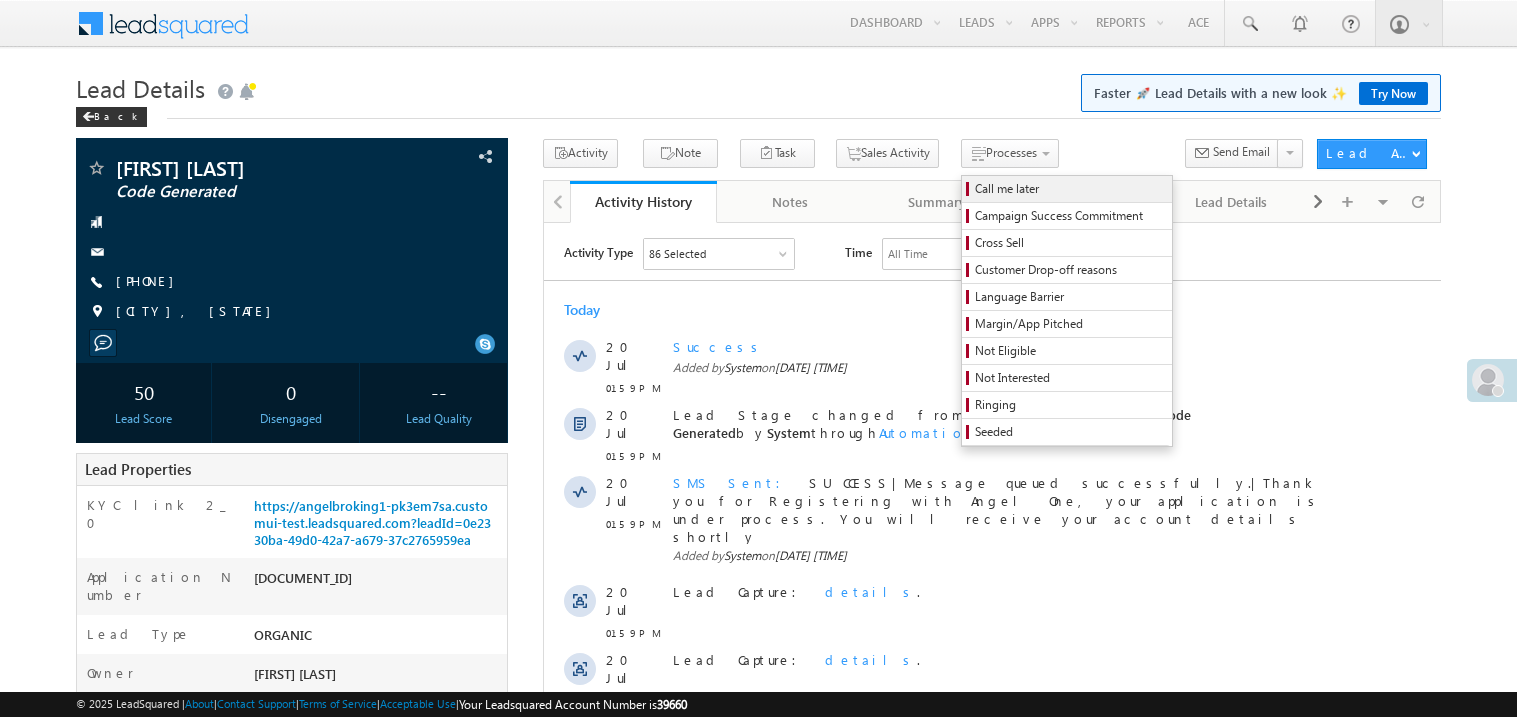 click on "Call me later" at bounding box center [1070, 189] 